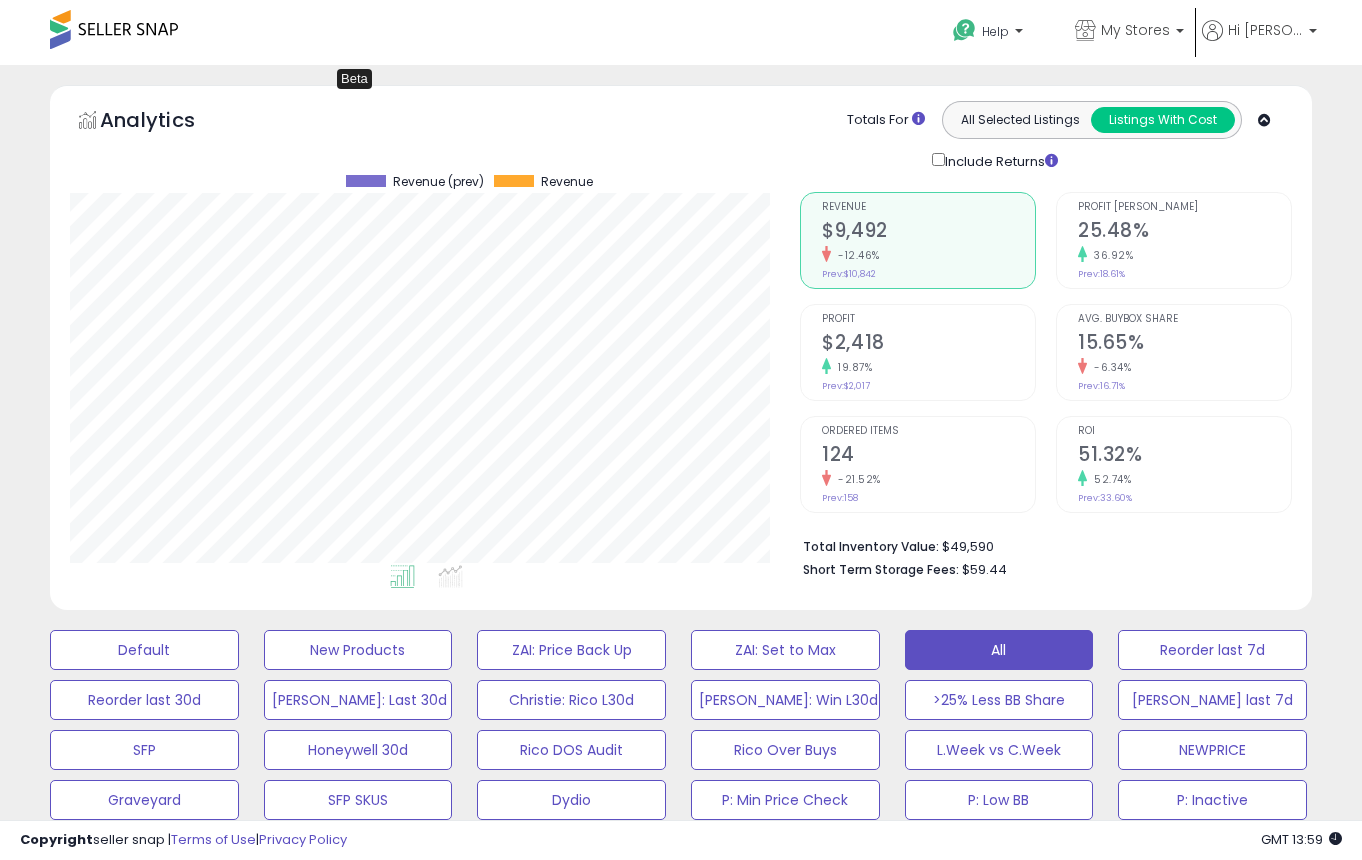 click on "**********" at bounding box center [216, 1106] 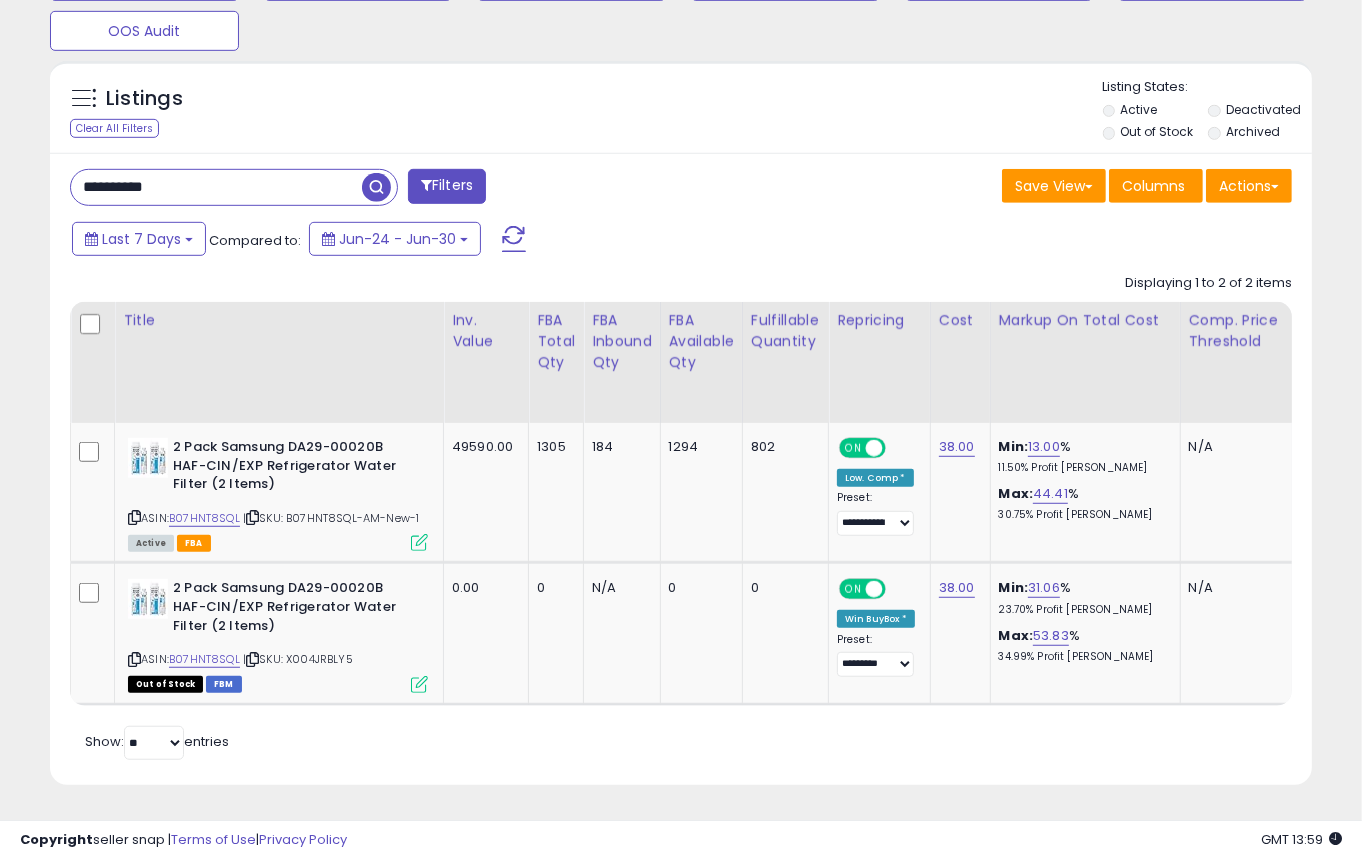 drag, startPoint x: 0, startPoint y: 0, endPoint x: 124, endPoint y: 158, distance: 200.8482 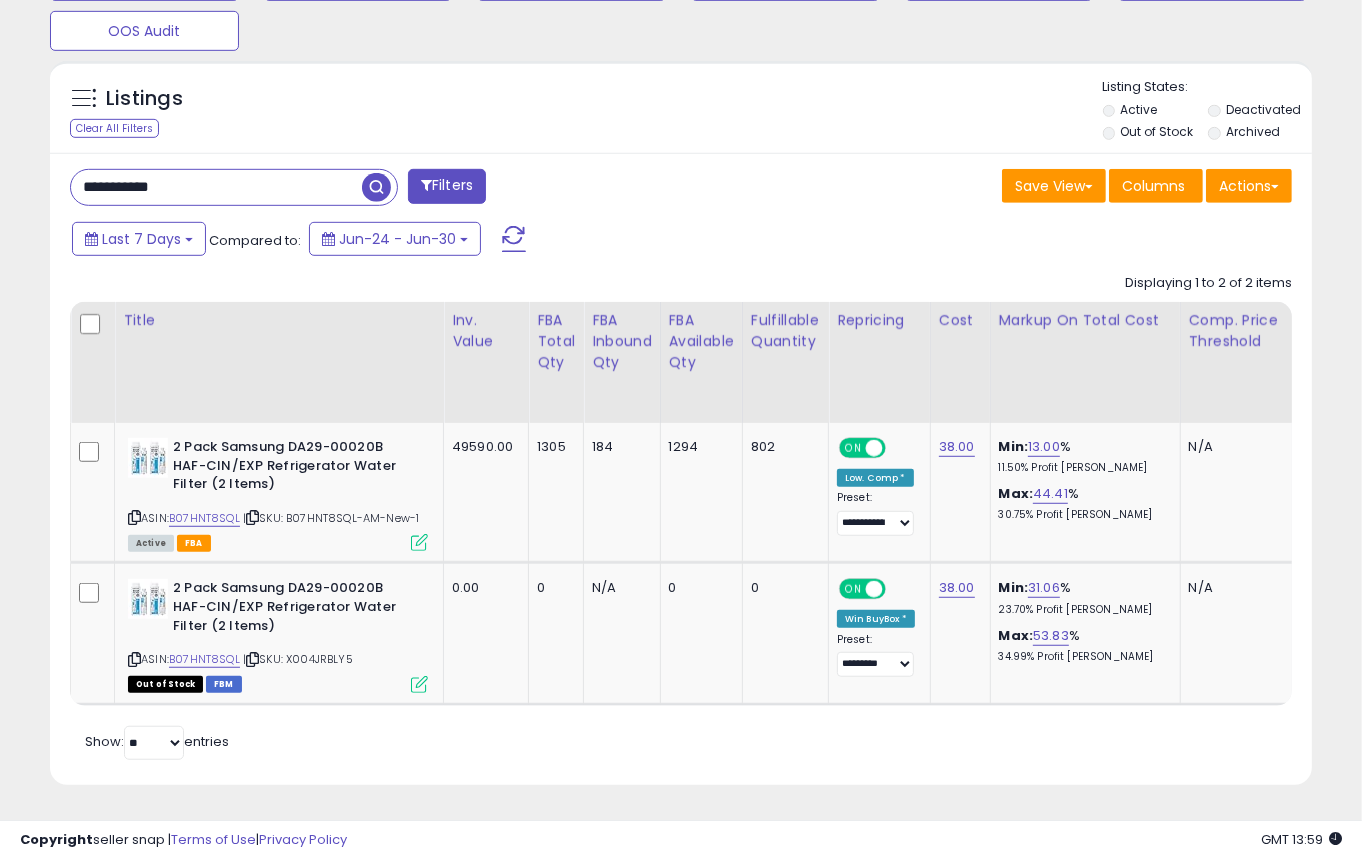 click at bounding box center [376, 187] 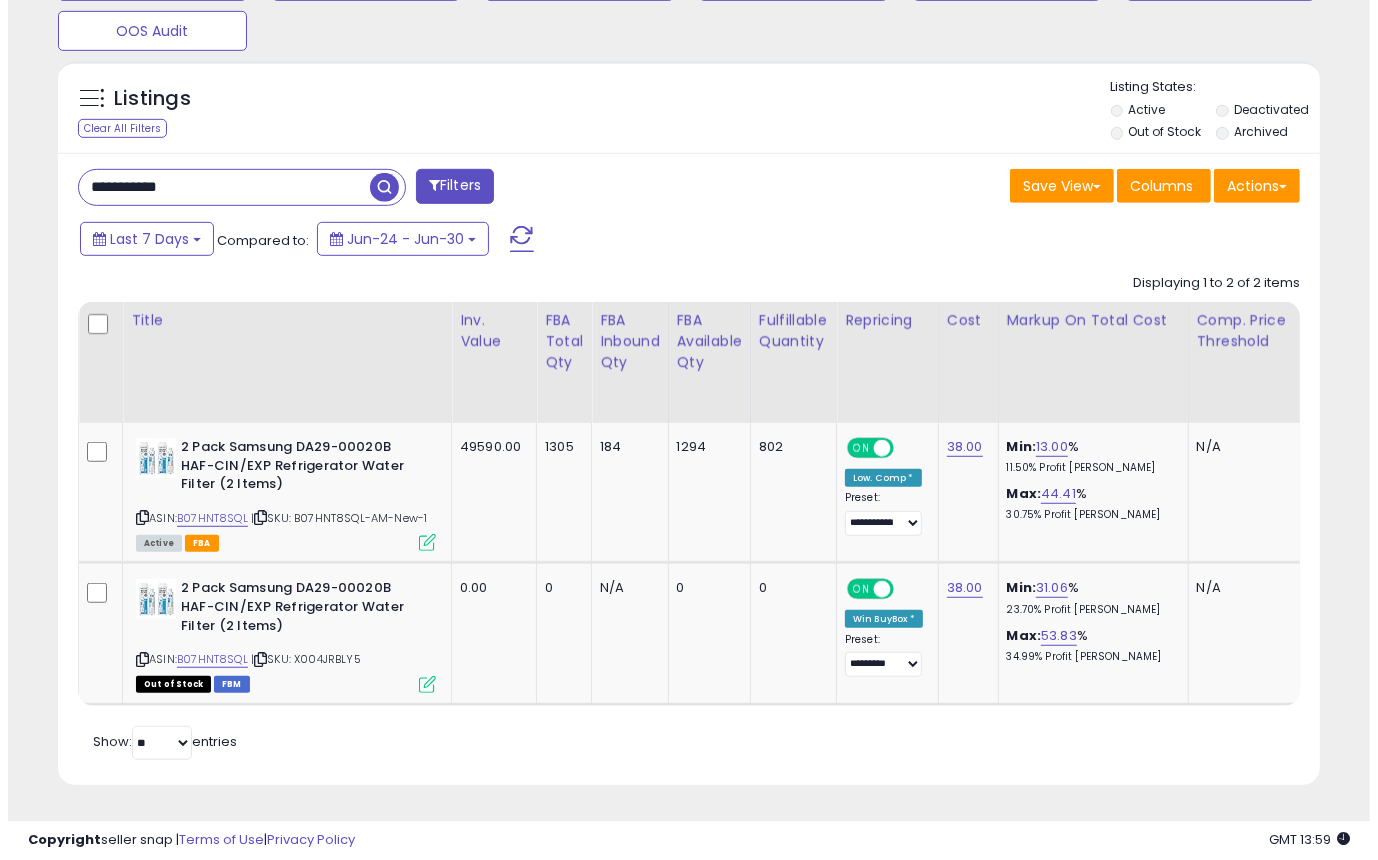 scroll, scrollTop: 655, scrollLeft: 0, axis: vertical 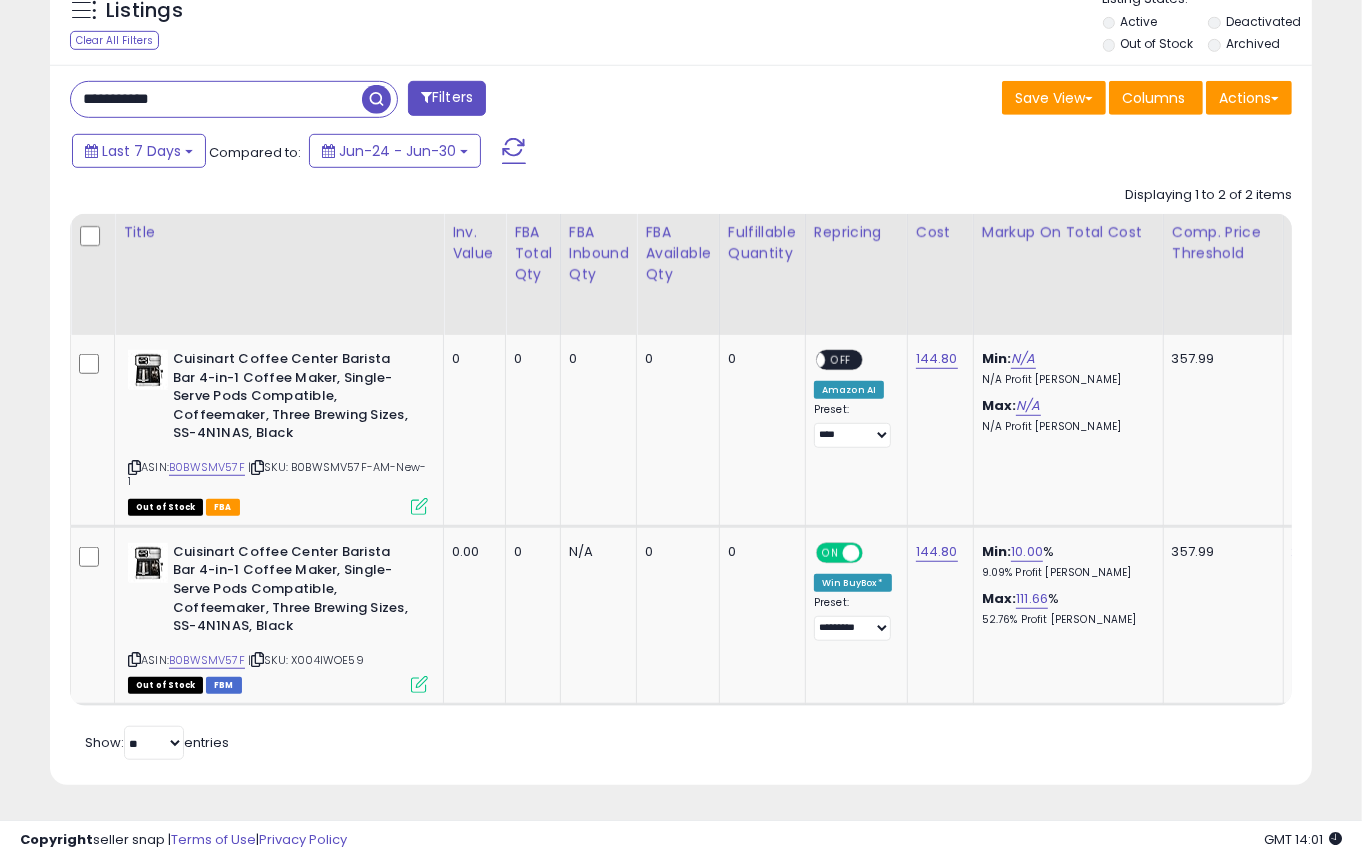 drag, startPoint x: 198, startPoint y: 75, endPoint x: 3, endPoint y: 74, distance: 195.00256 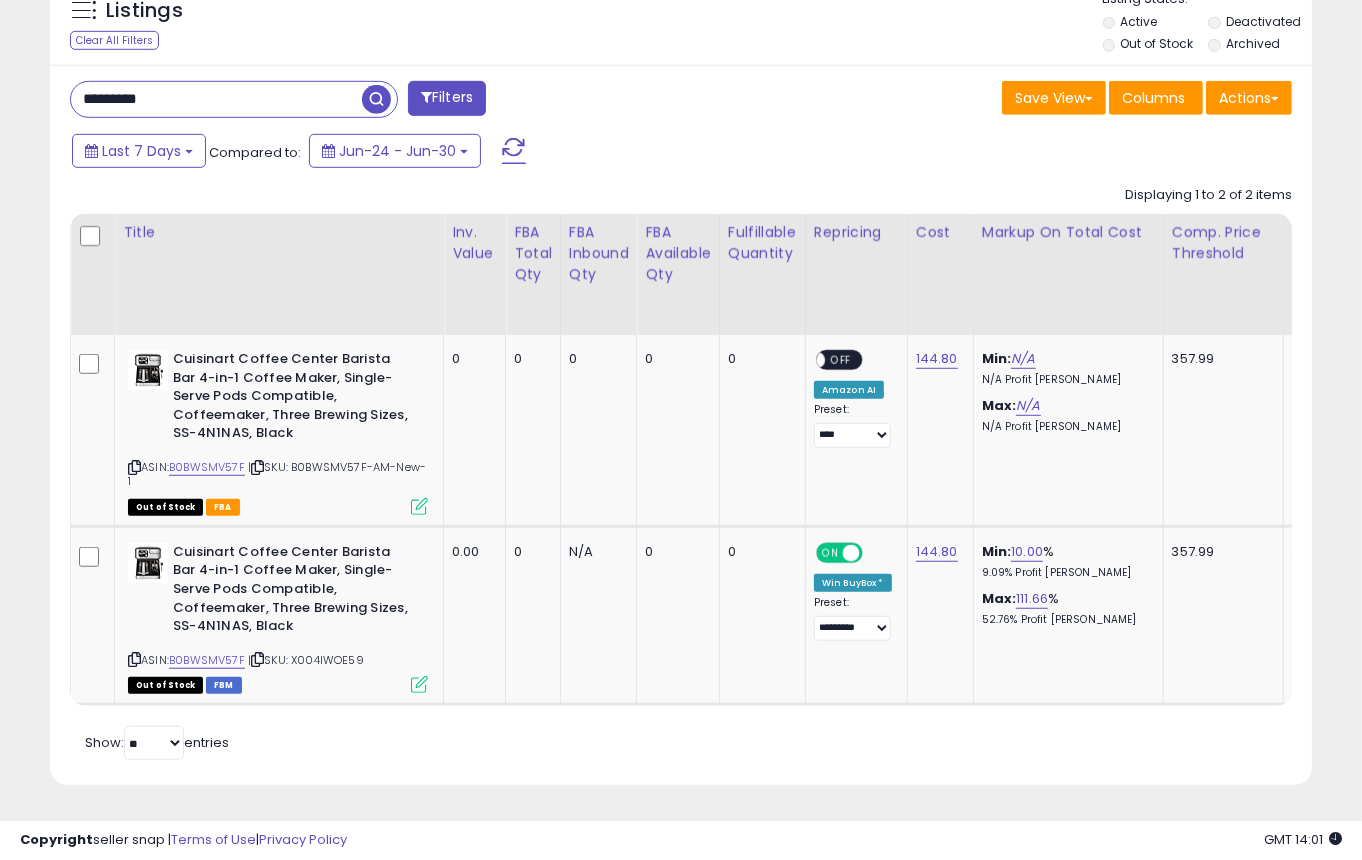 type on "*********" 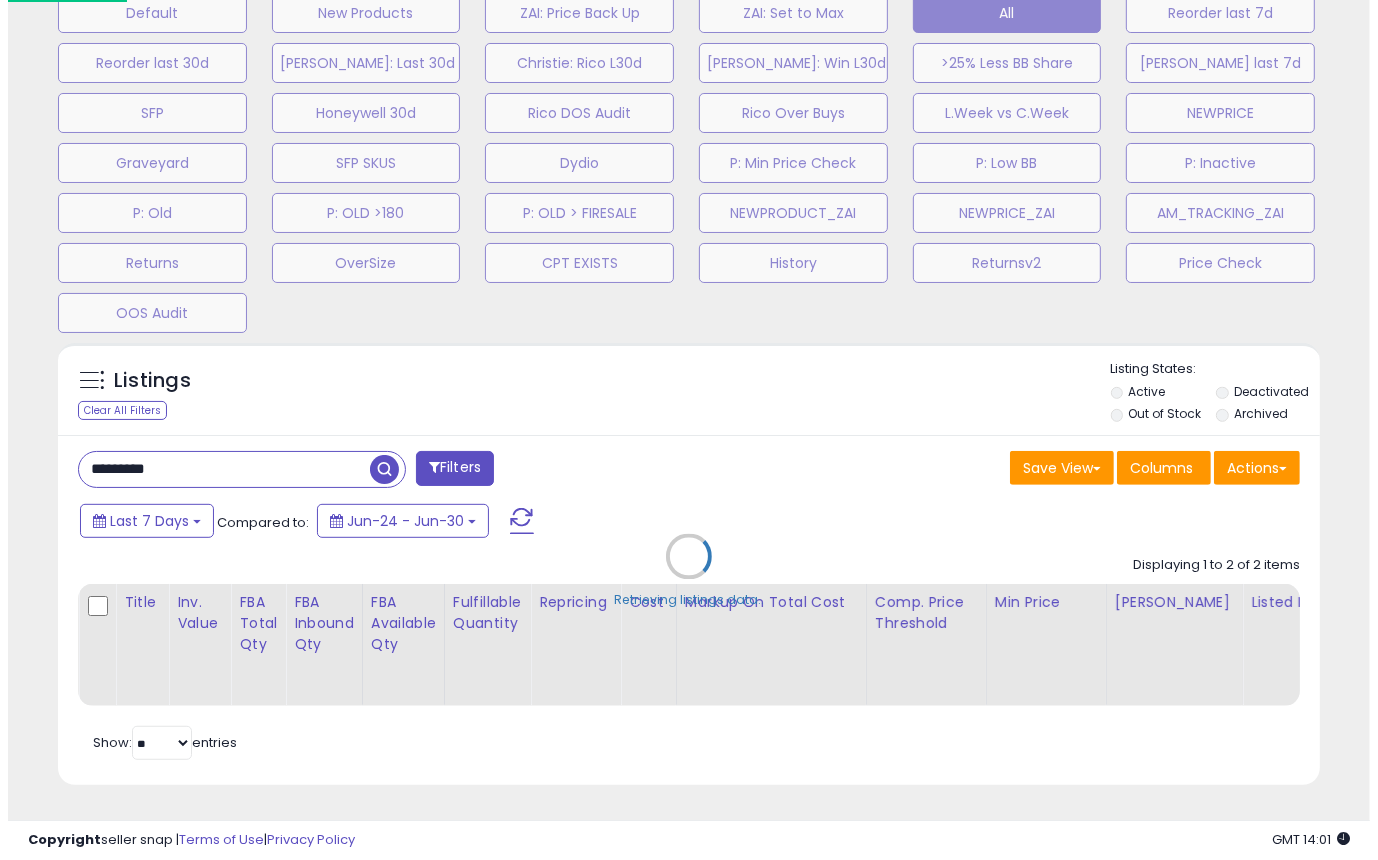 scroll, scrollTop: 655, scrollLeft: 0, axis: vertical 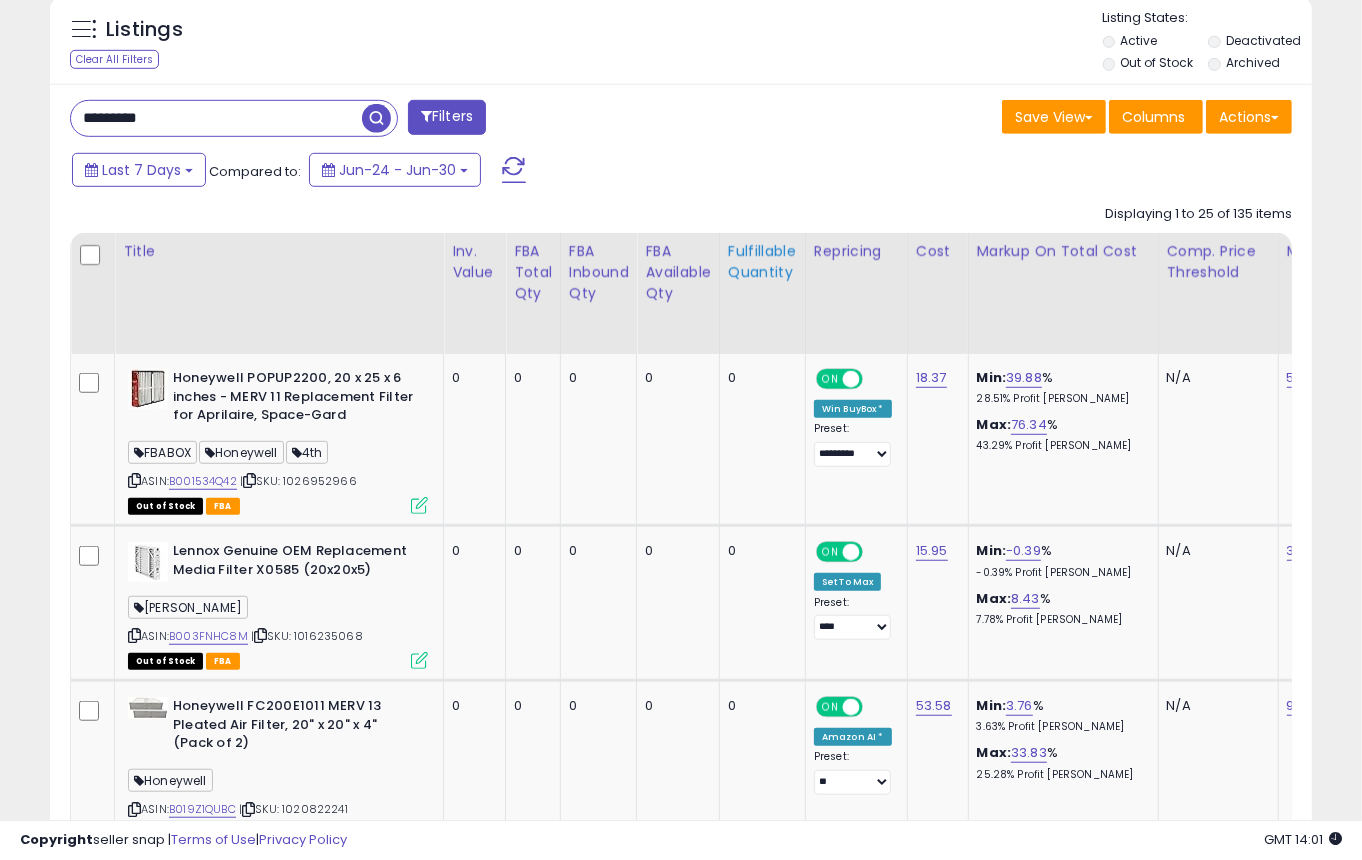 click on "Fulfillable Quantity" at bounding box center [762, 262] 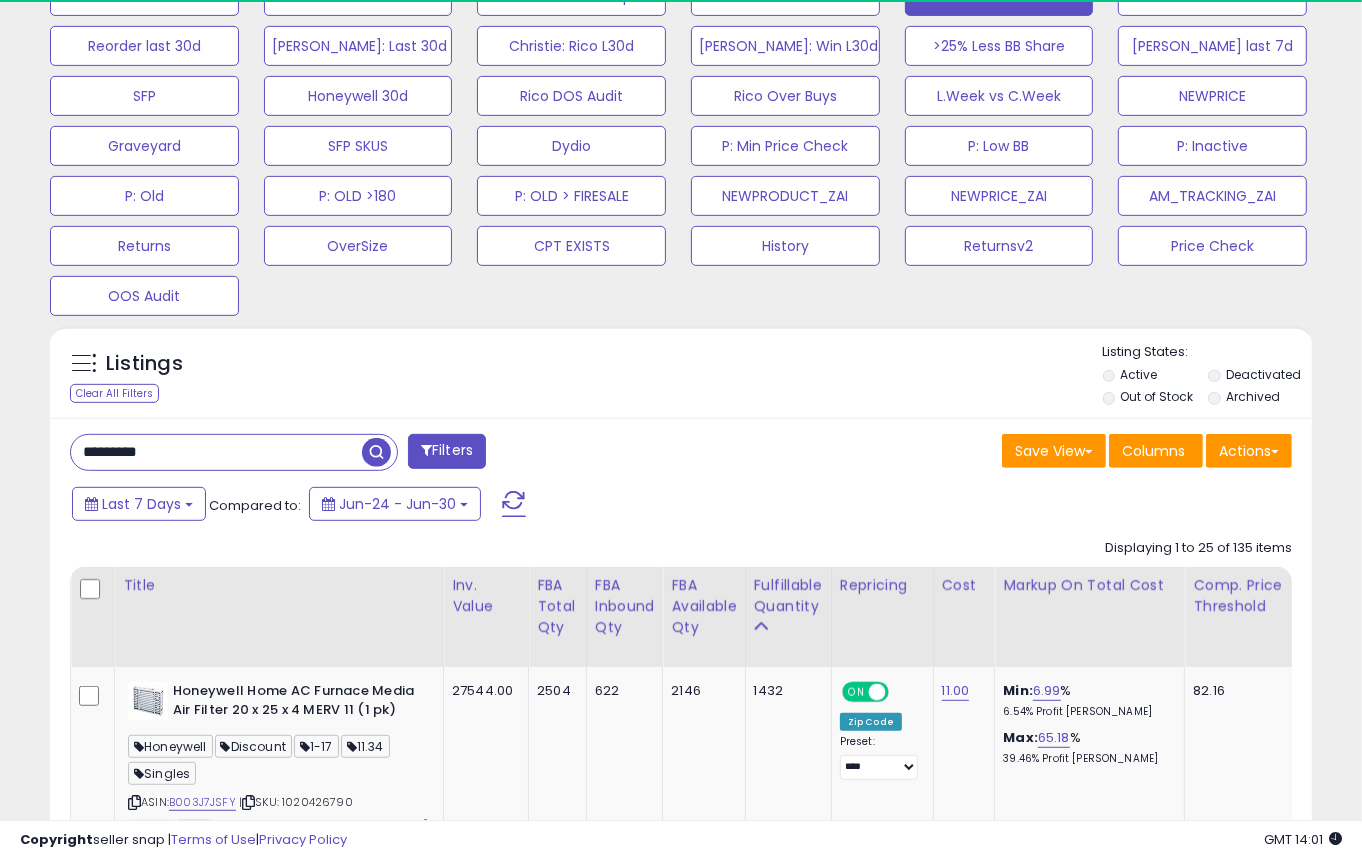 scroll, scrollTop: 988, scrollLeft: 0, axis: vertical 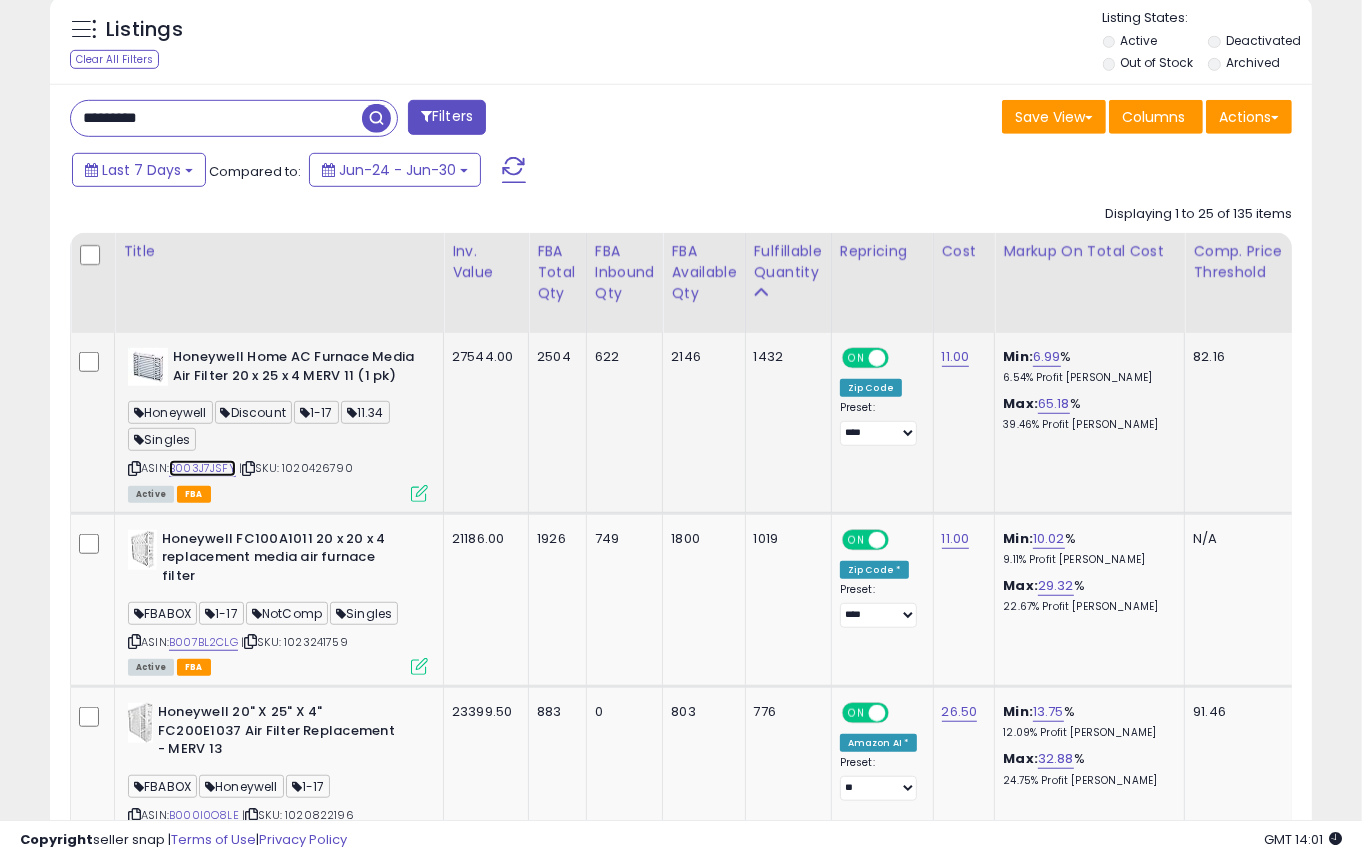click on "B003J7JSFY" at bounding box center [202, 468] 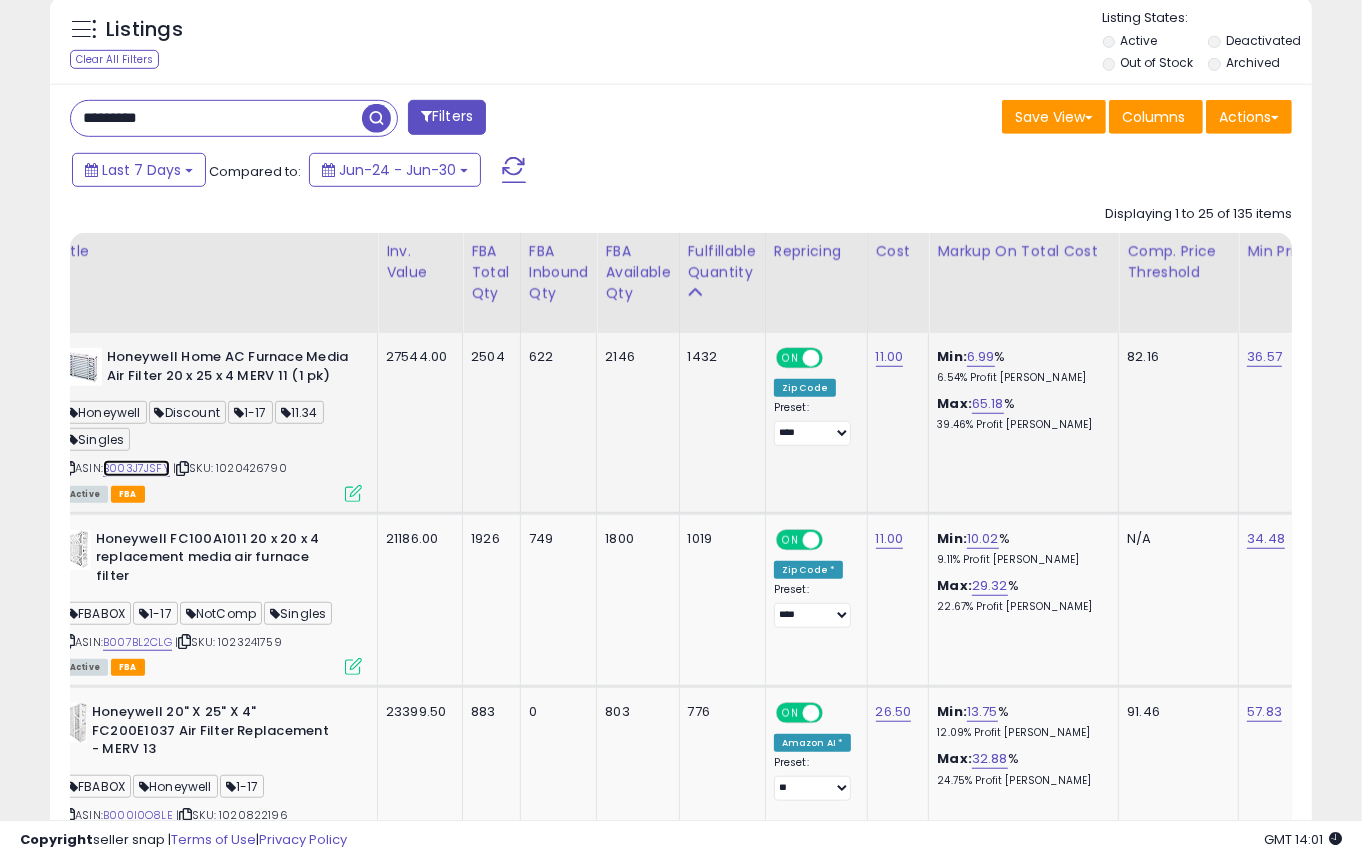 scroll, scrollTop: 0, scrollLeft: 66, axis: horizontal 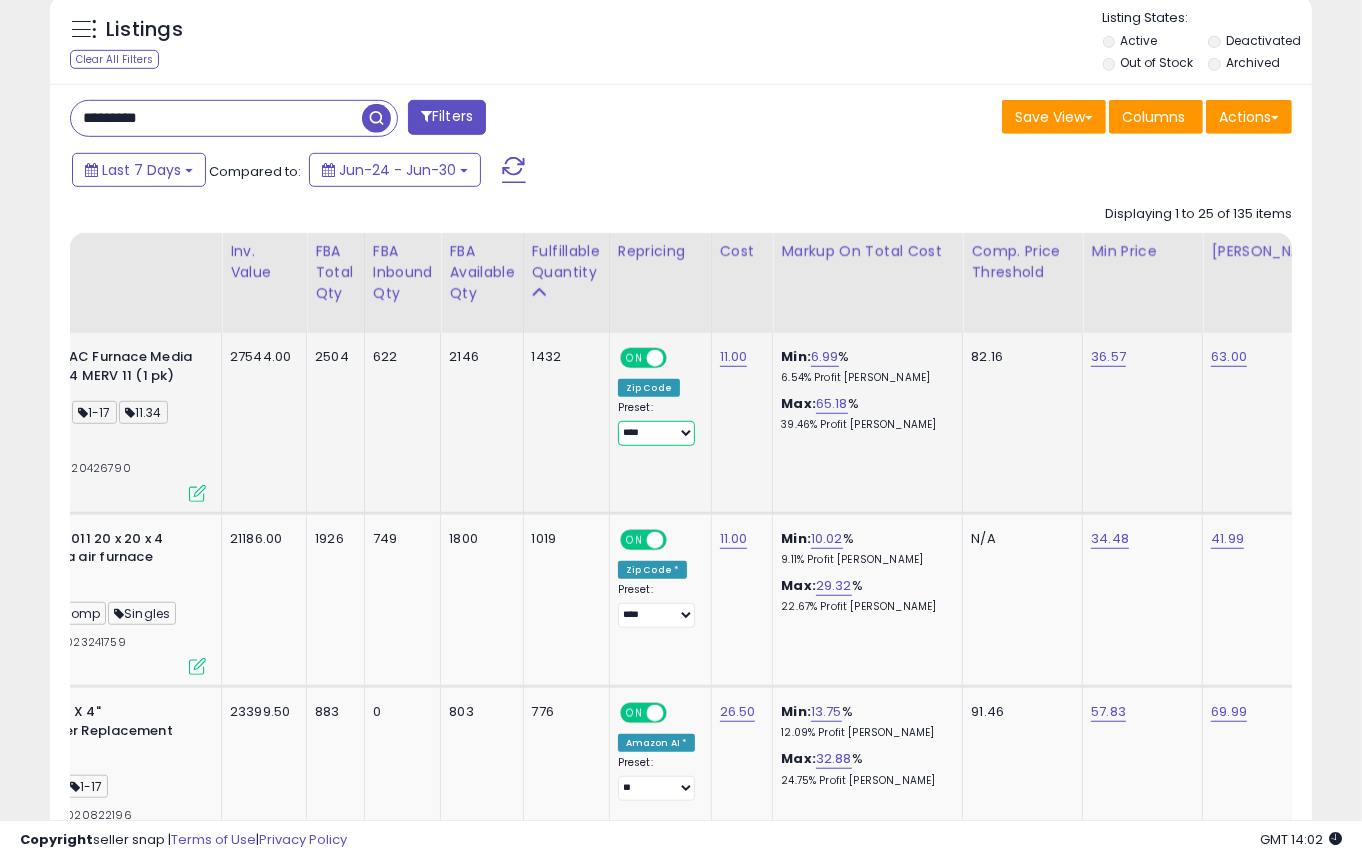 click on "**********" at bounding box center [656, 433] 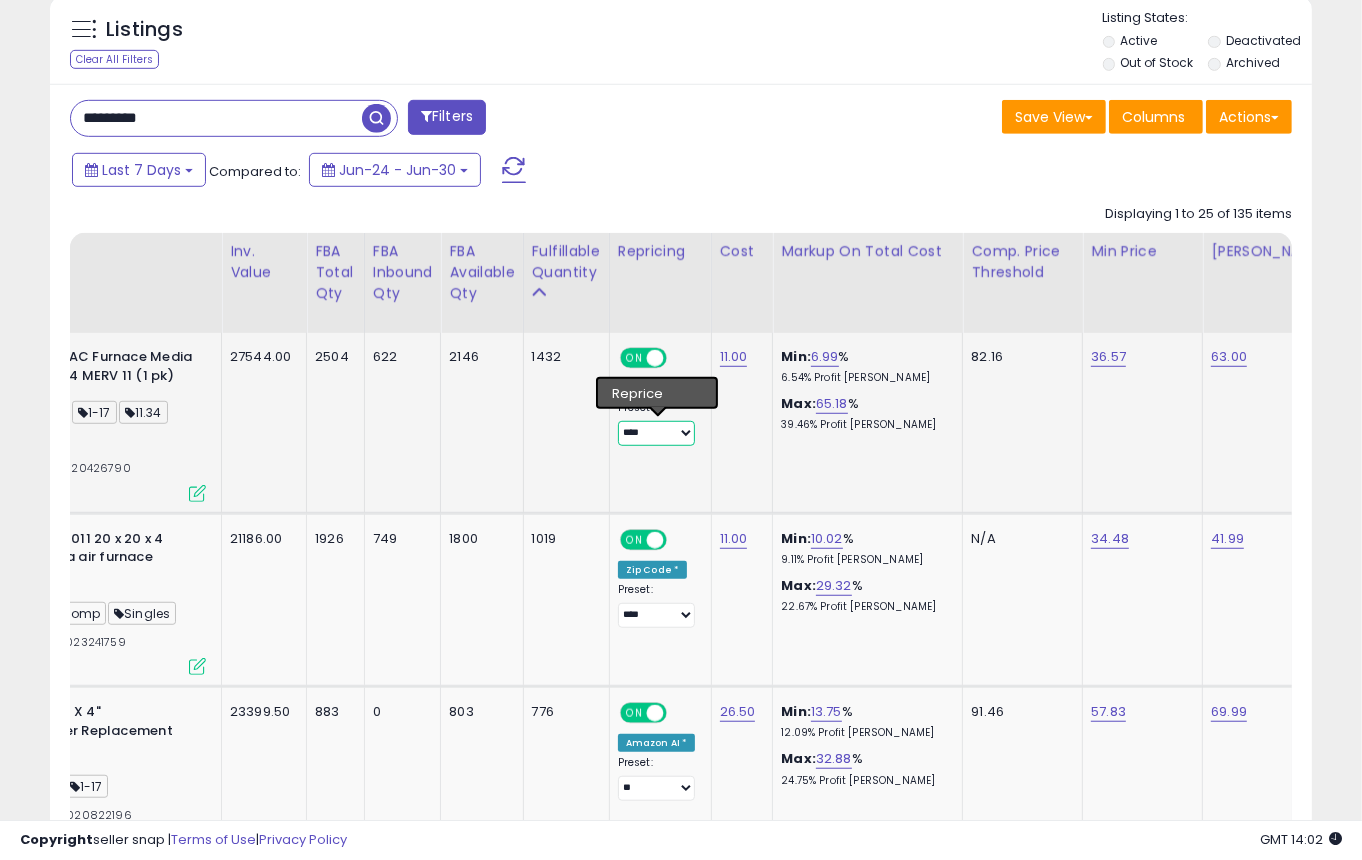 select on "*********" 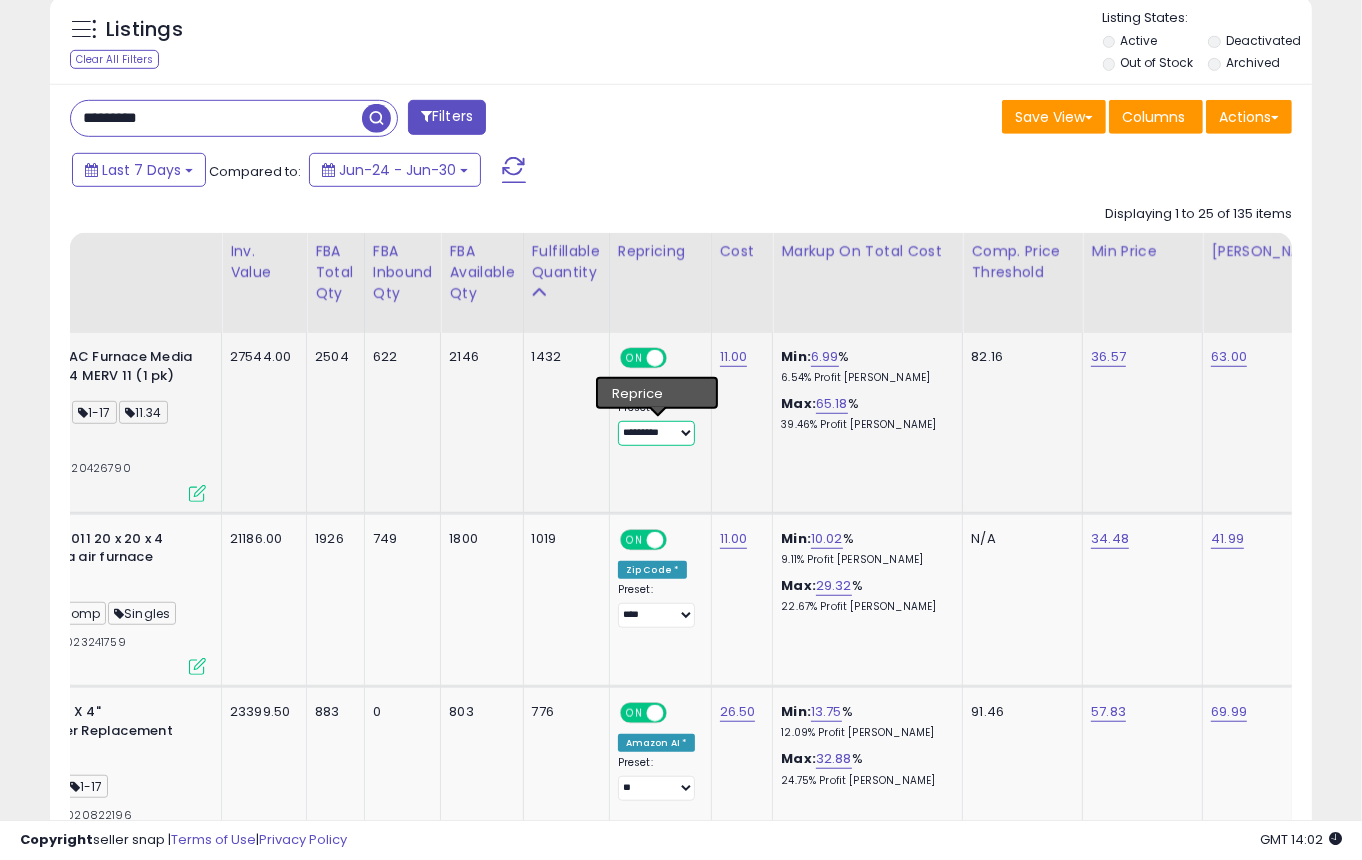 click on "**********" at bounding box center (656, 433) 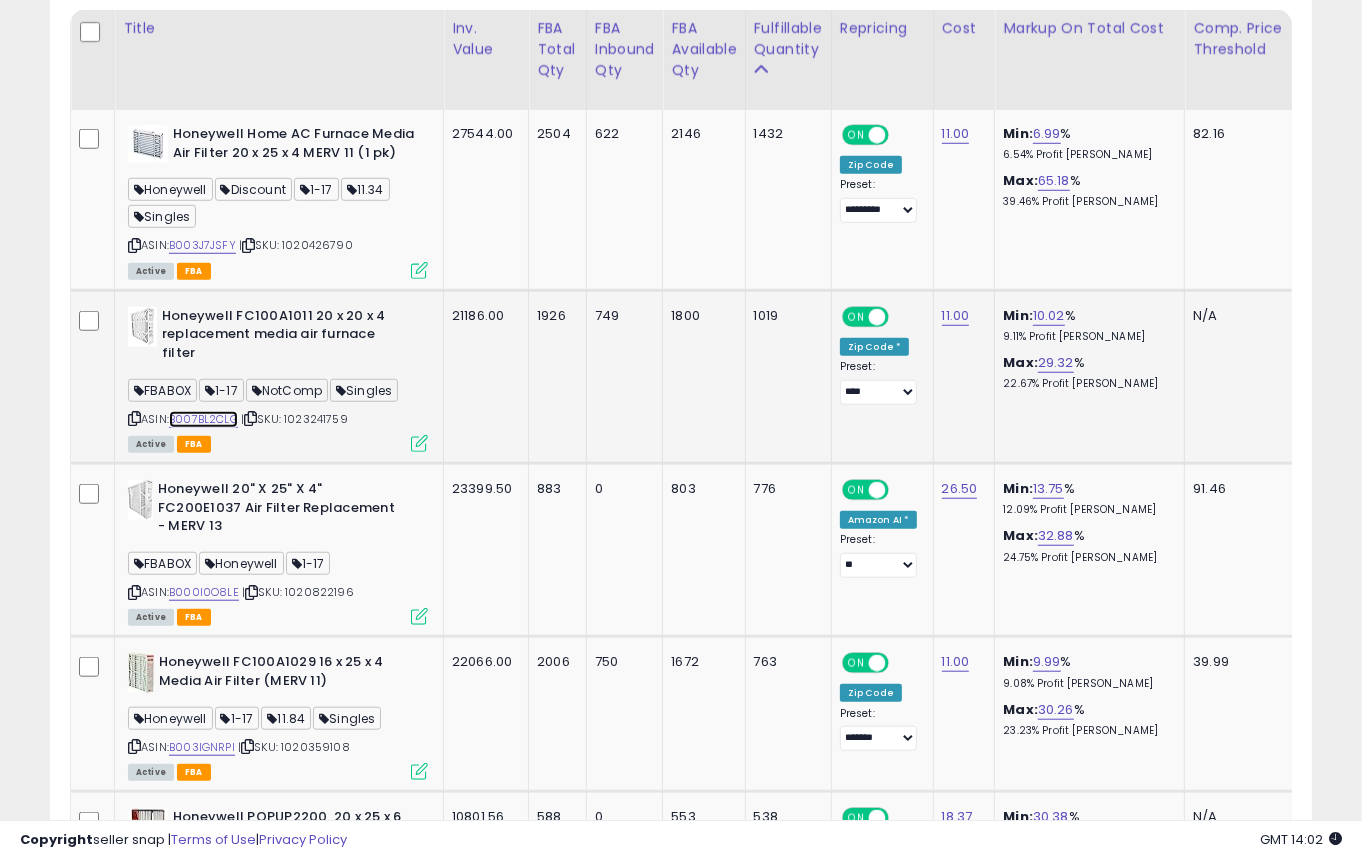 click on "B007BL2CLG" at bounding box center [203, 419] 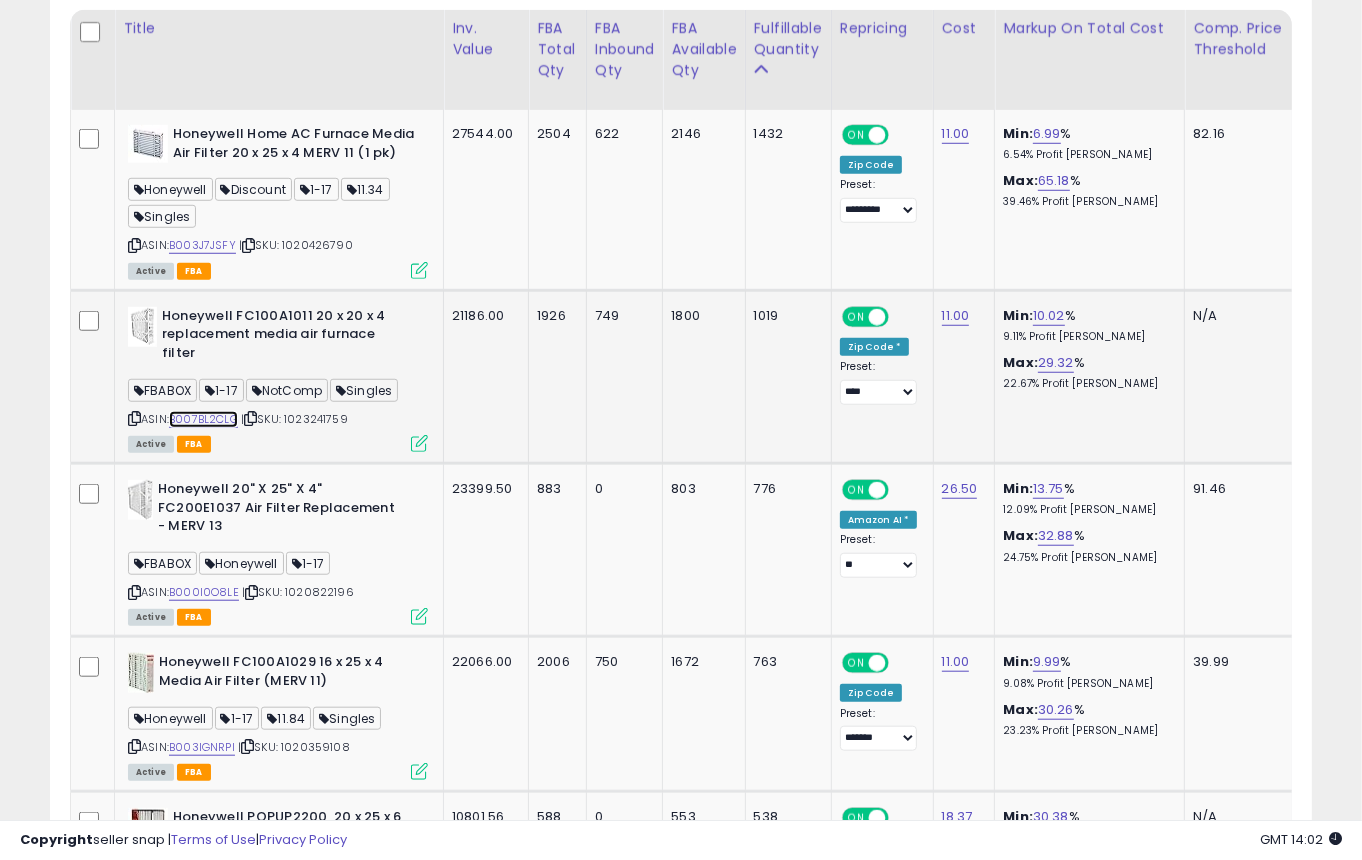 click on "B007BL2CLG" at bounding box center [203, 419] 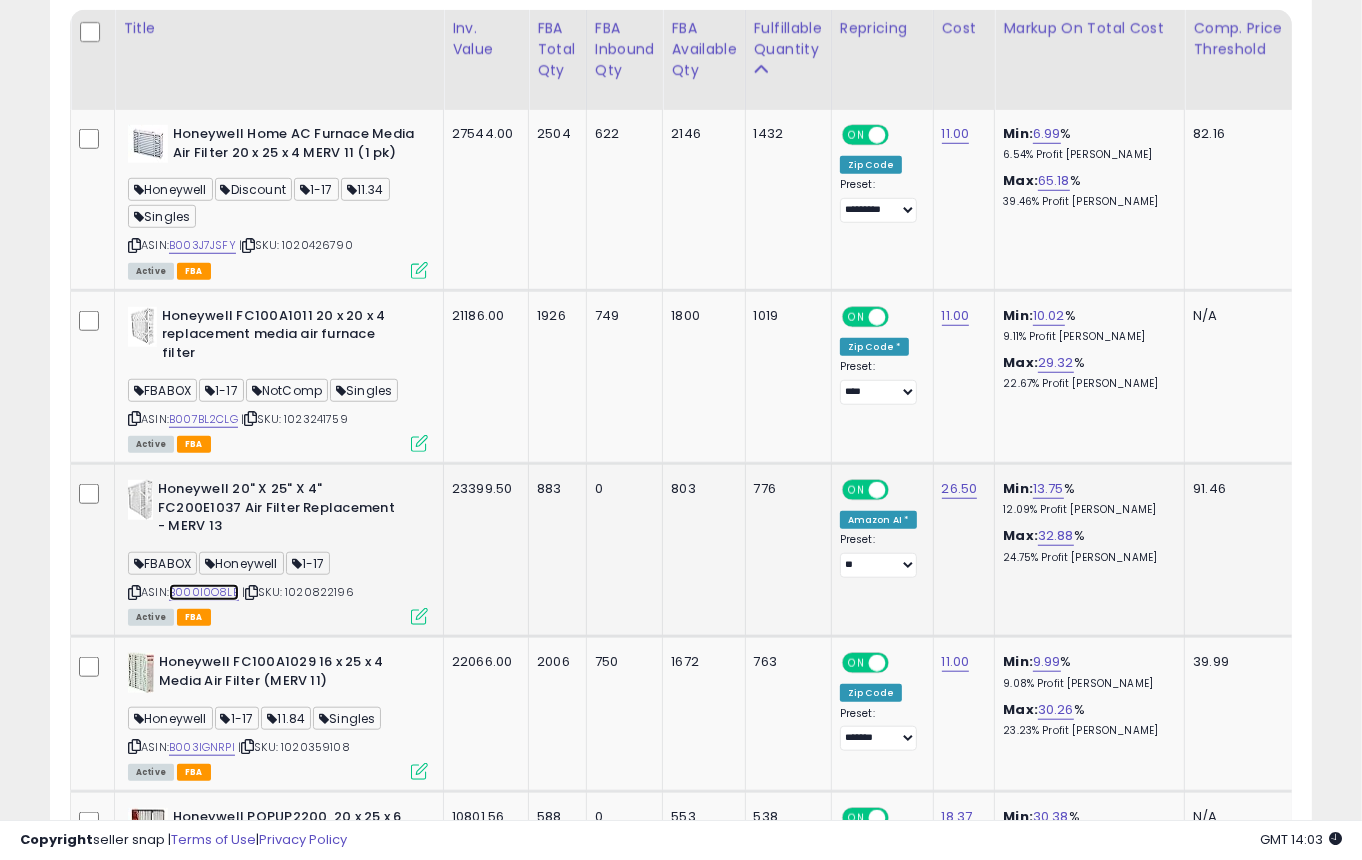 click on "B000I0O8LE" at bounding box center (204, 592) 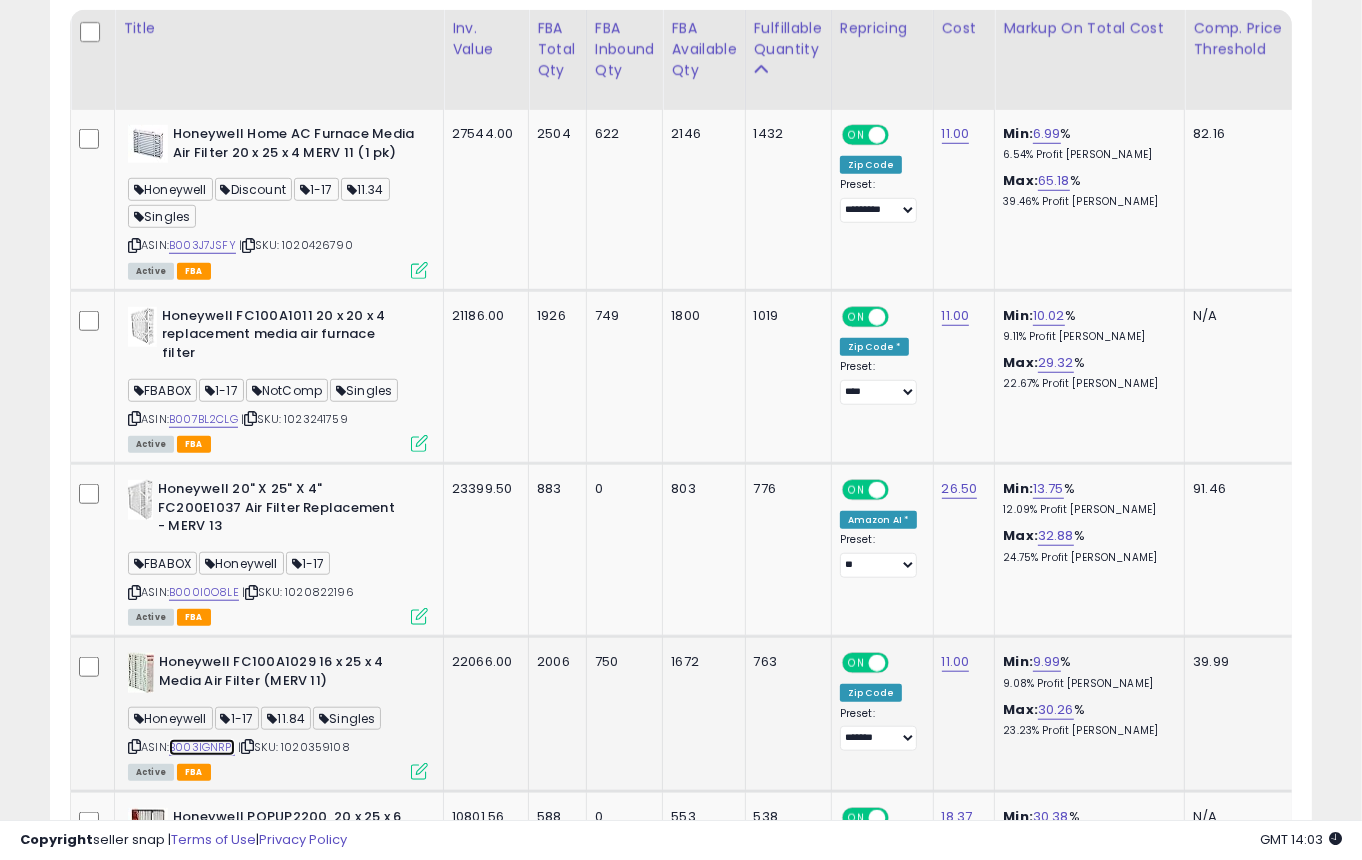 click on "B003IGNRPI" at bounding box center (202, 747) 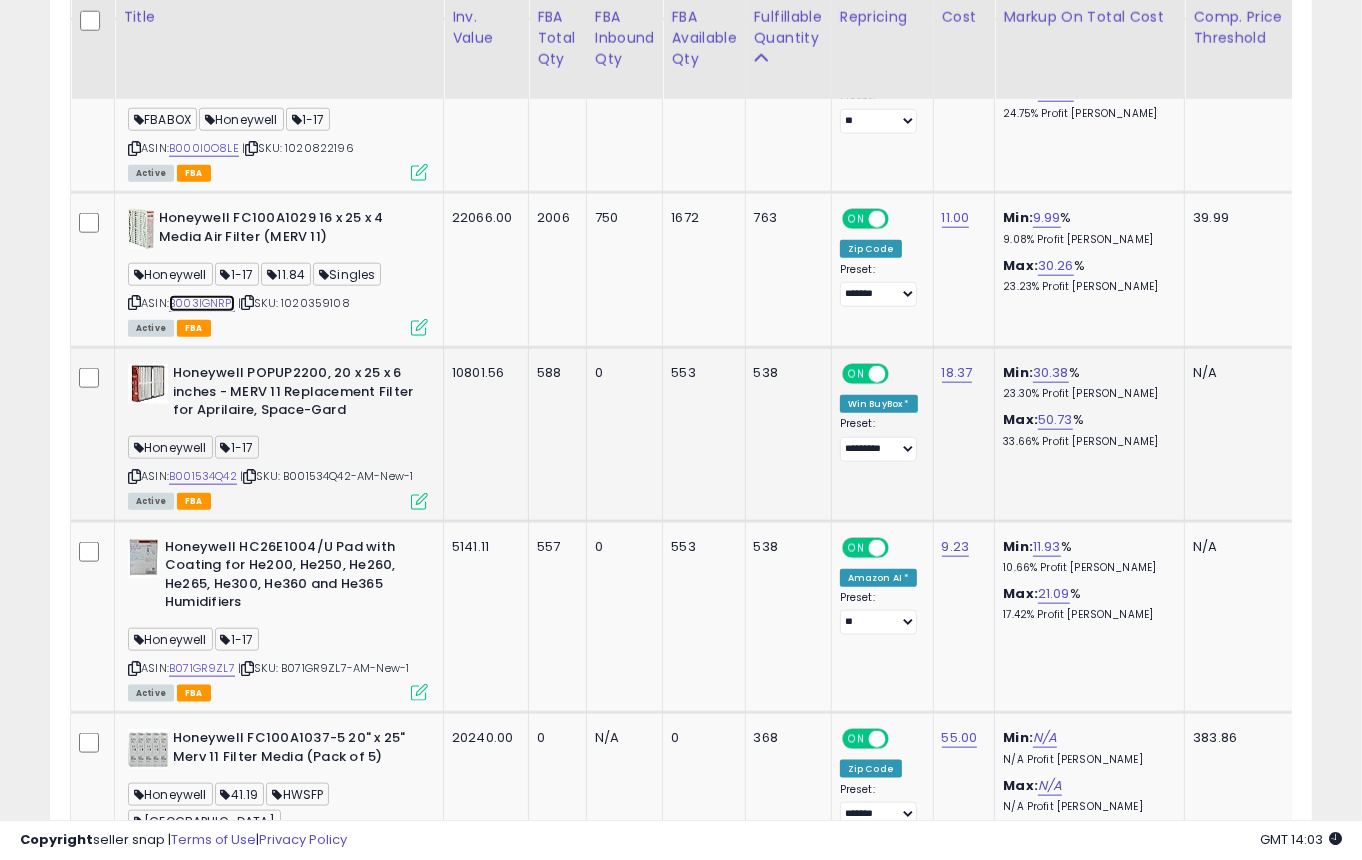scroll, scrollTop: 1766, scrollLeft: 0, axis: vertical 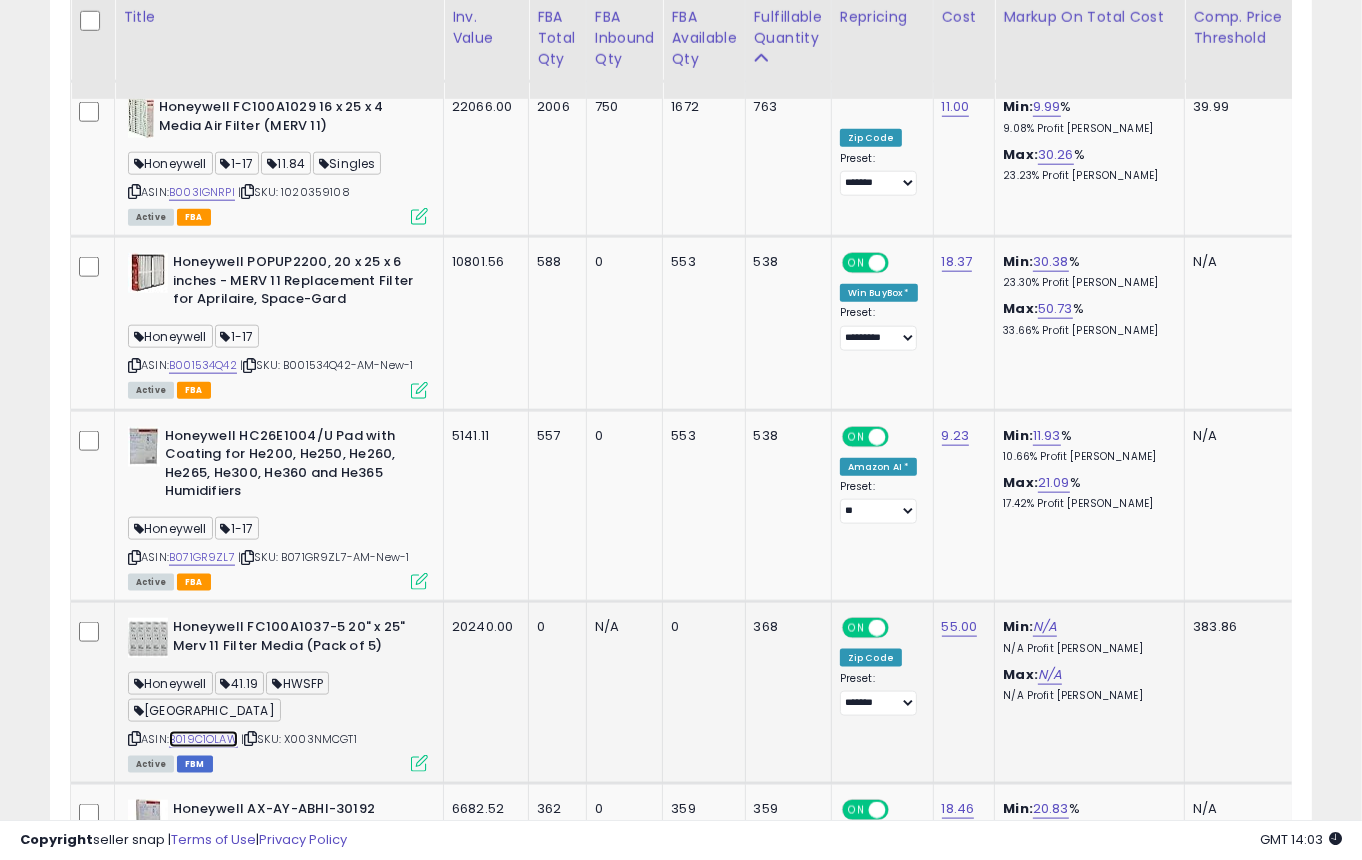 click on "B019C1OLAW" at bounding box center (203, 739) 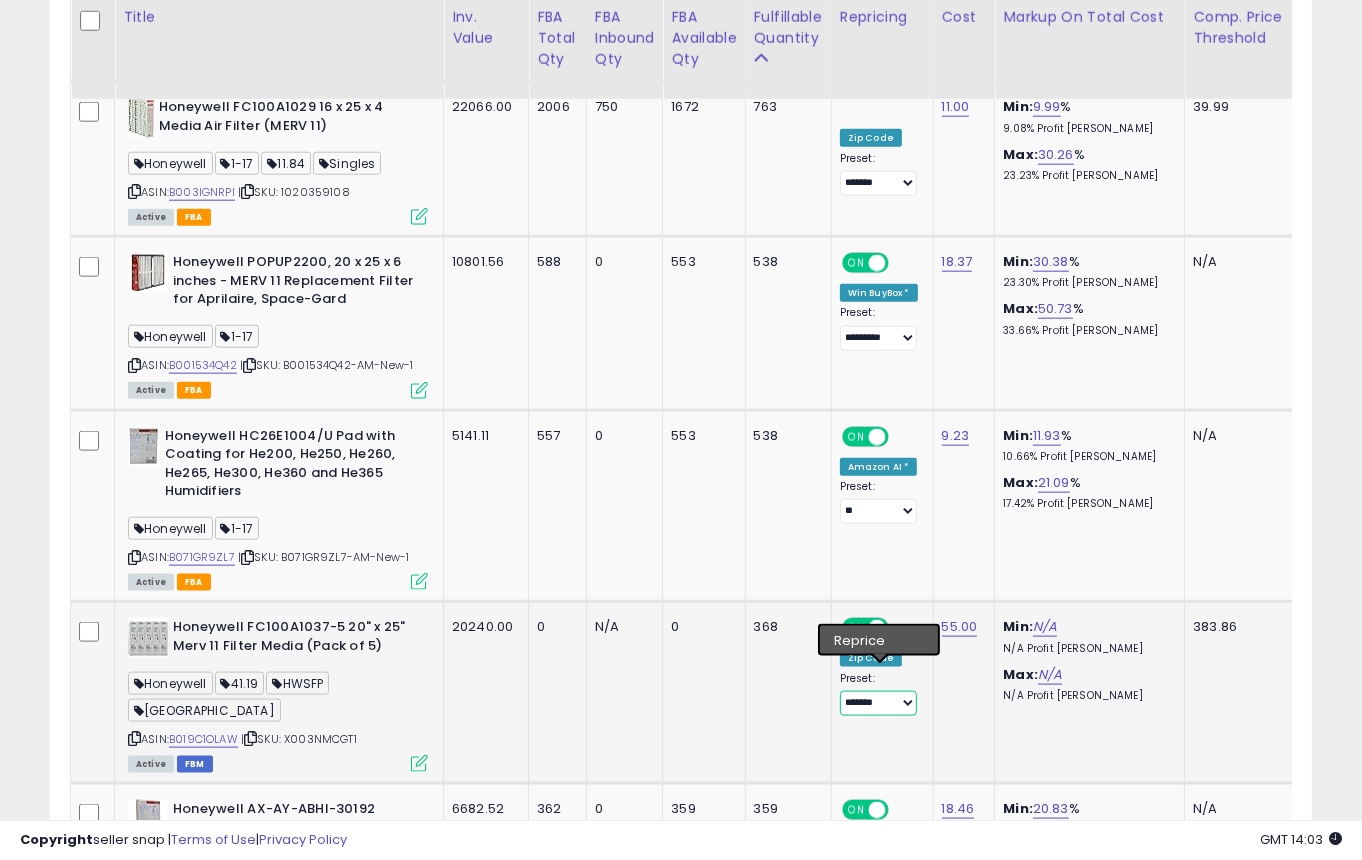 click on "**********" at bounding box center [878, 703] 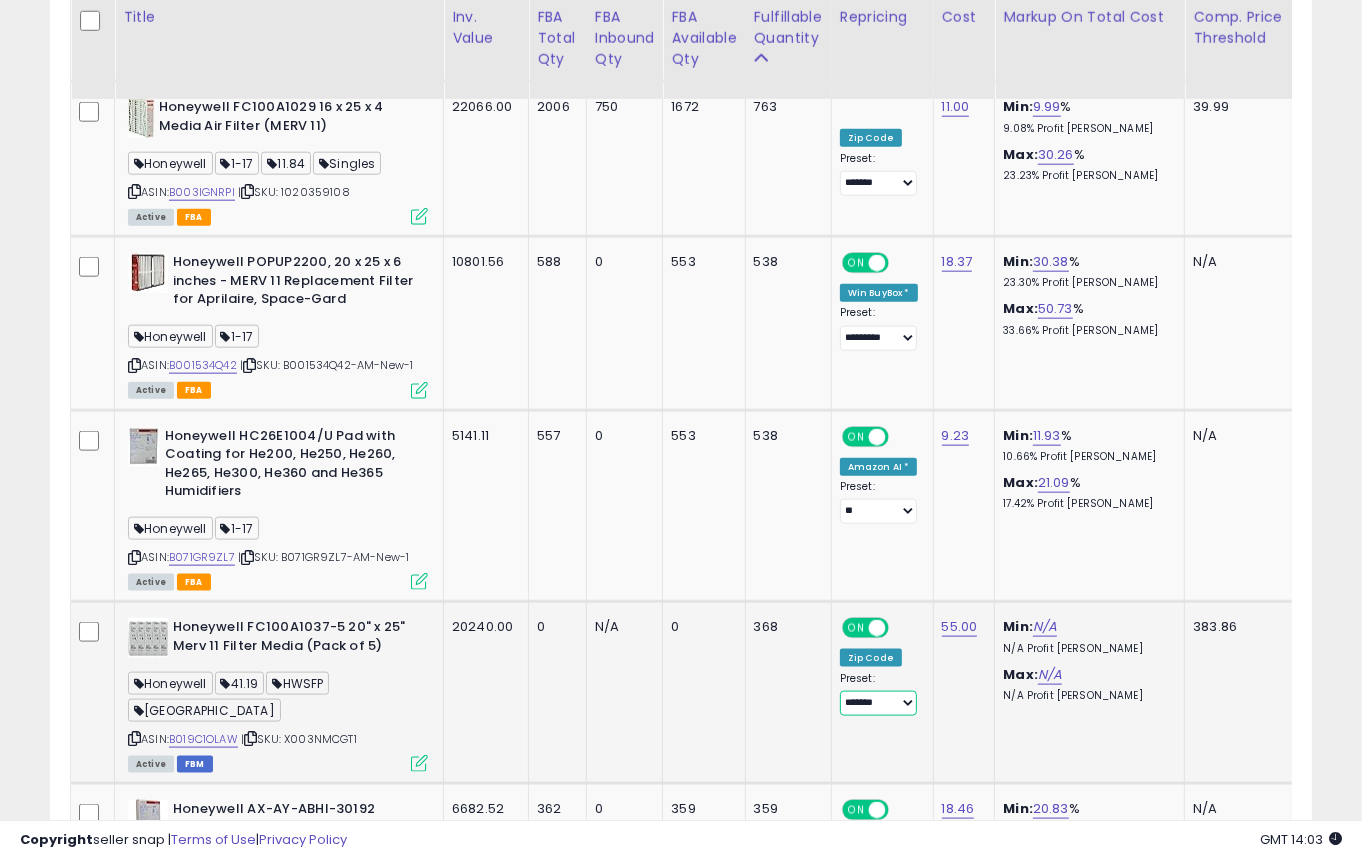 select on "*********" 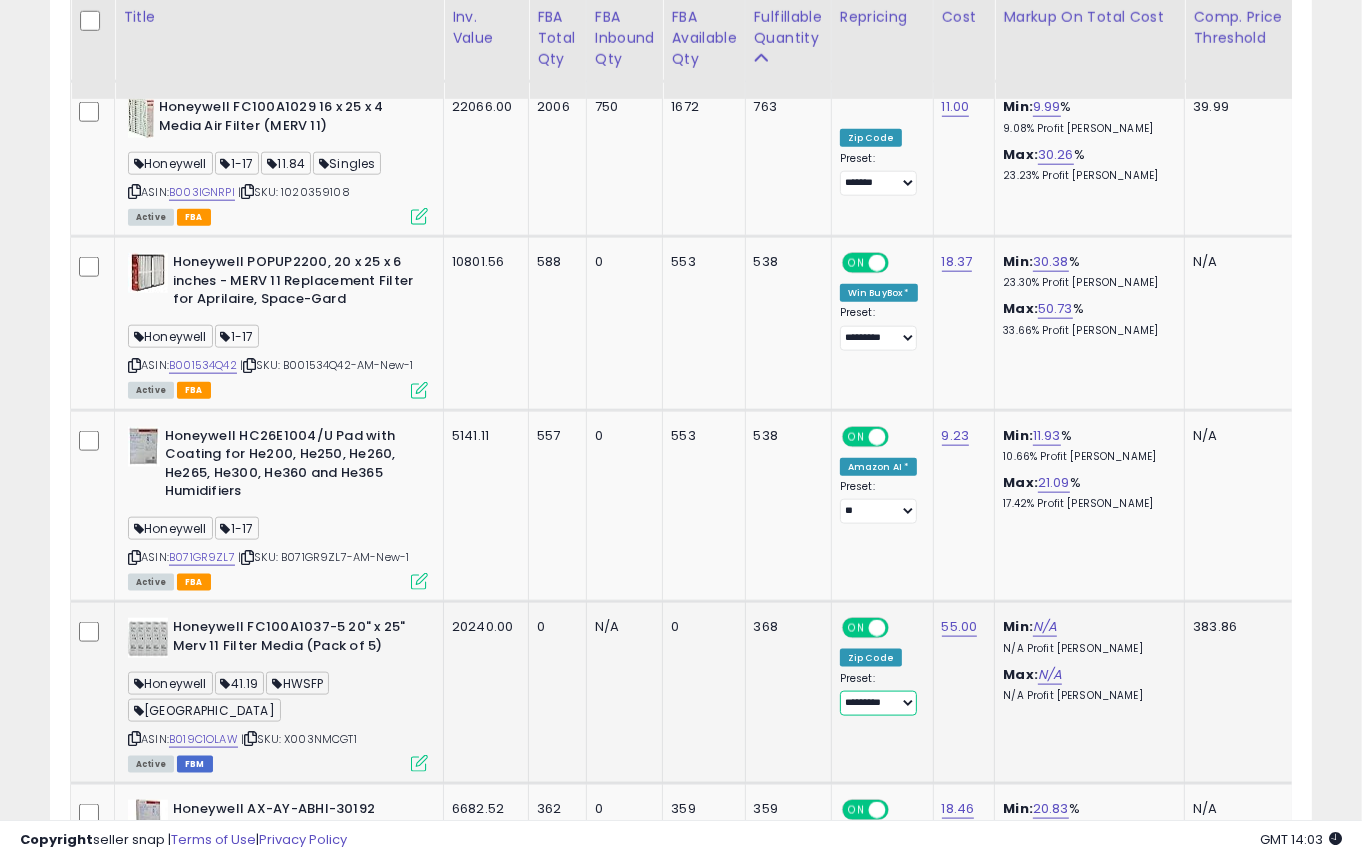 click on "**********" at bounding box center [878, 703] 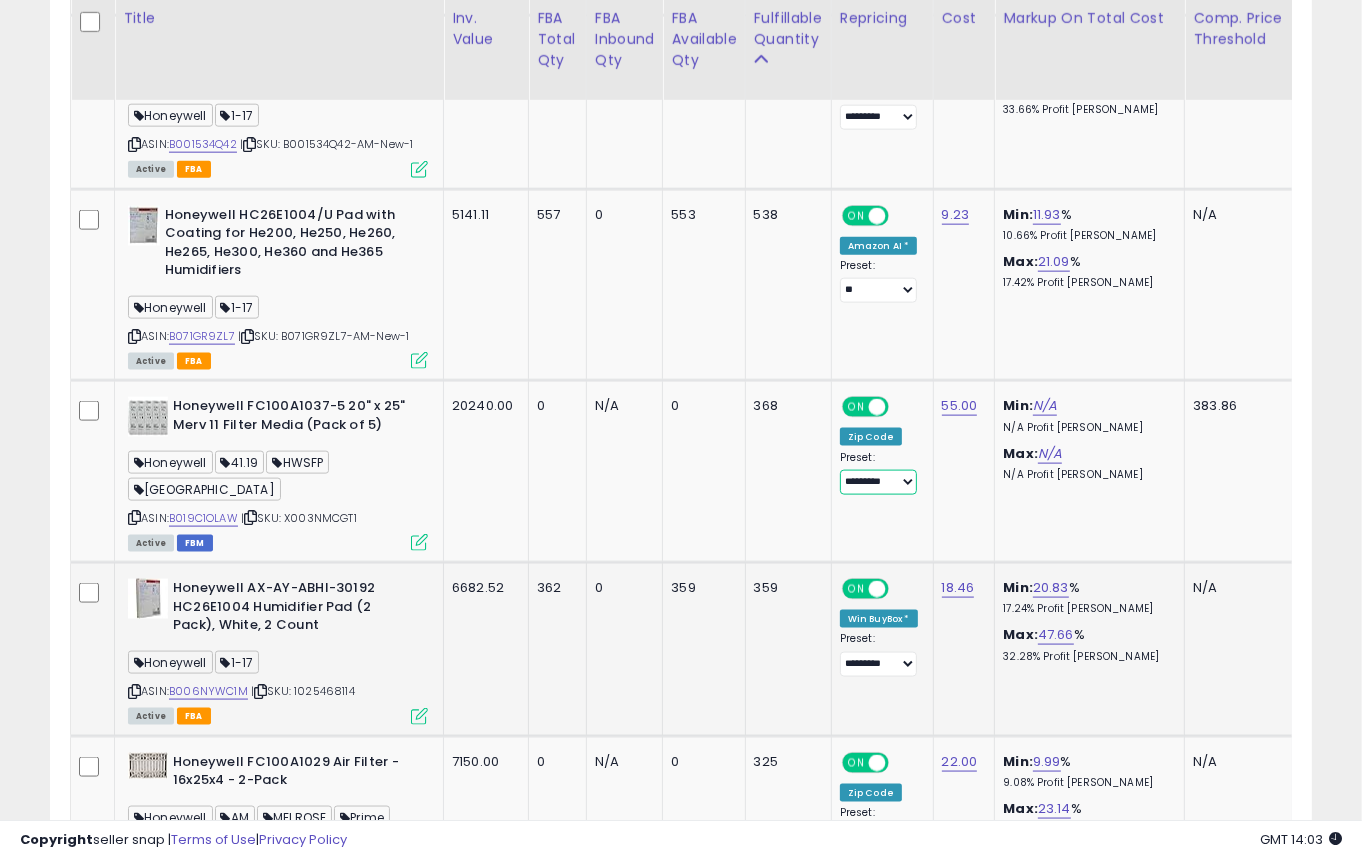 scroll, scrollTop: 1988, scrollLeft: 0, axis: vertical 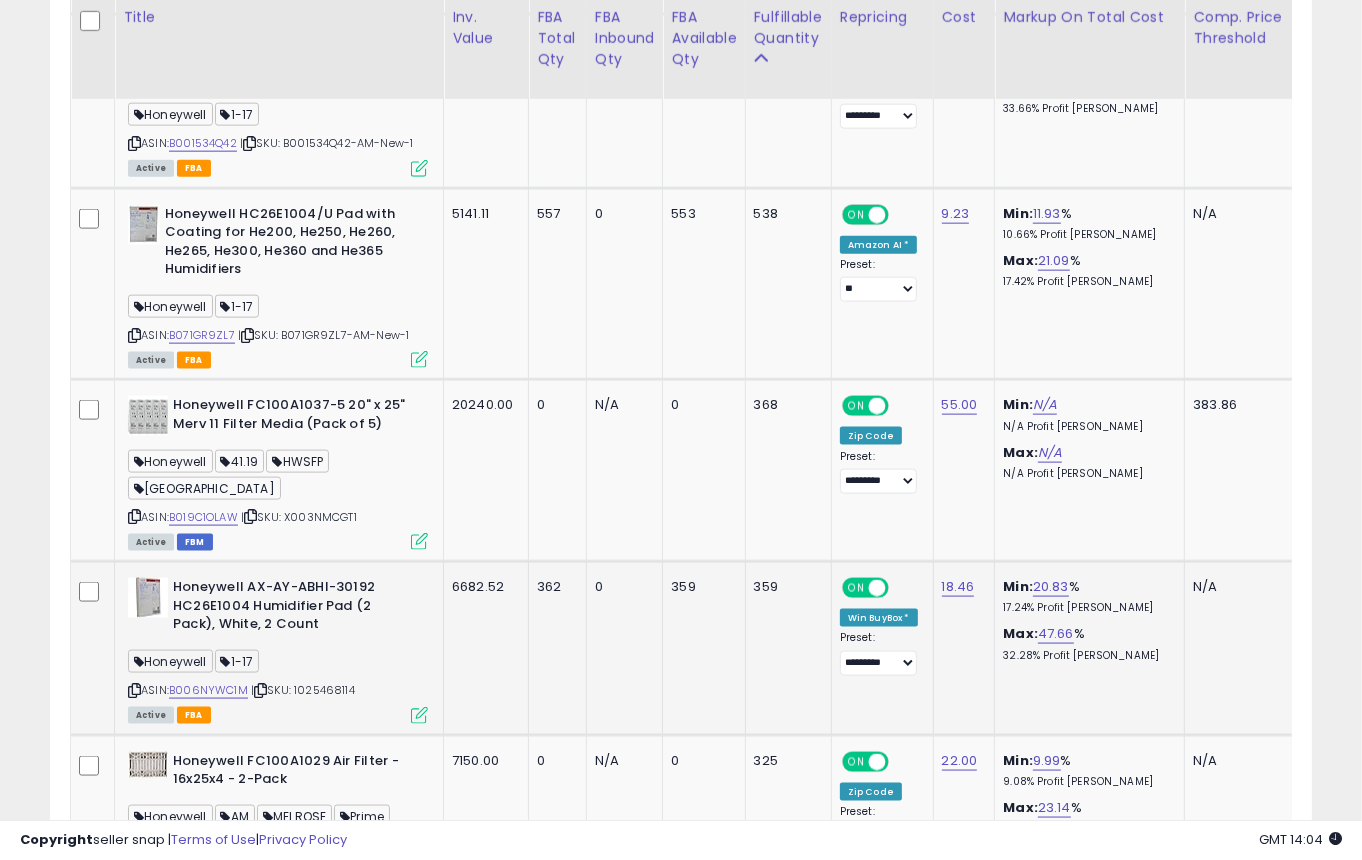 click on "362" 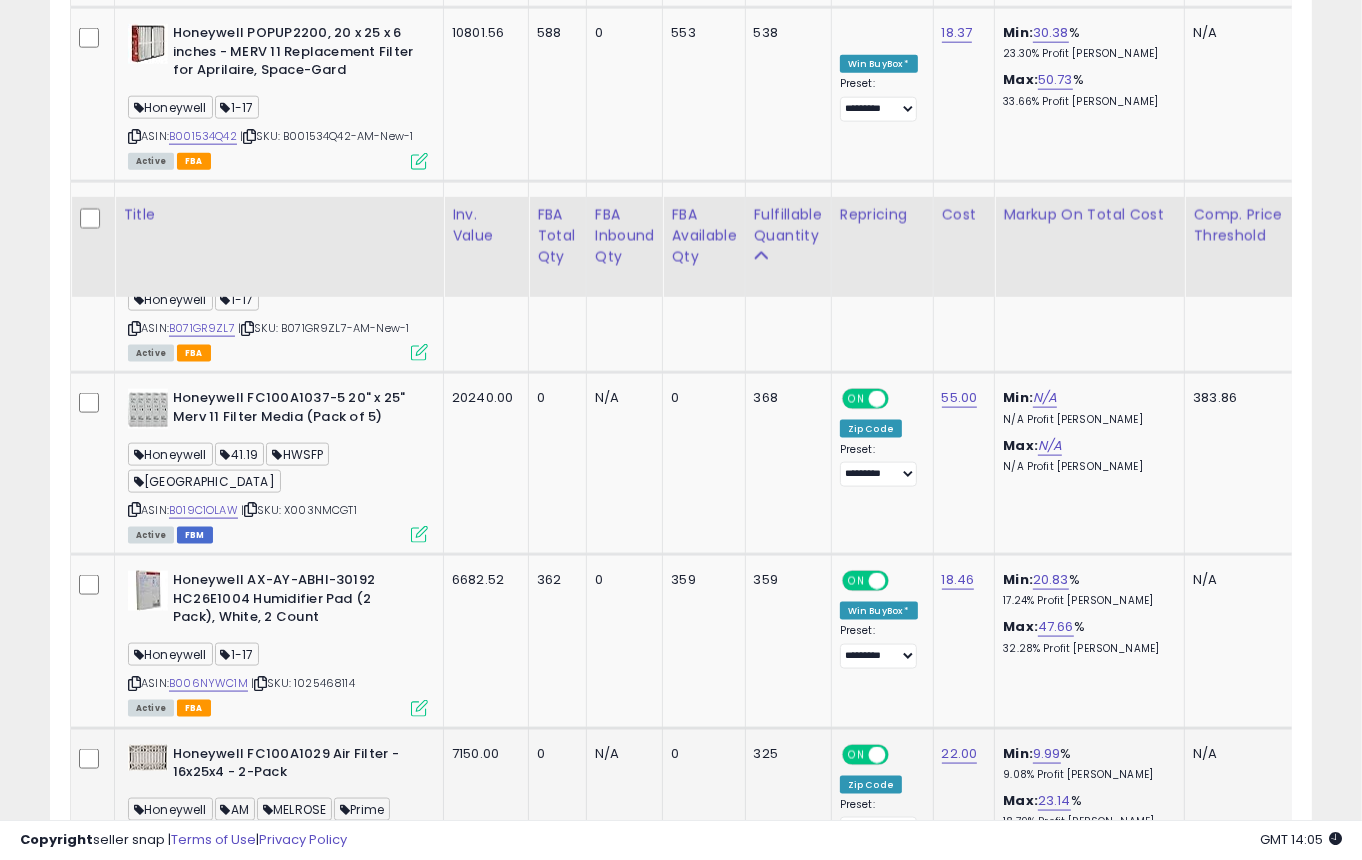 scroll, scrollTop: 2211, scrollLeft: 0, axis: vertical 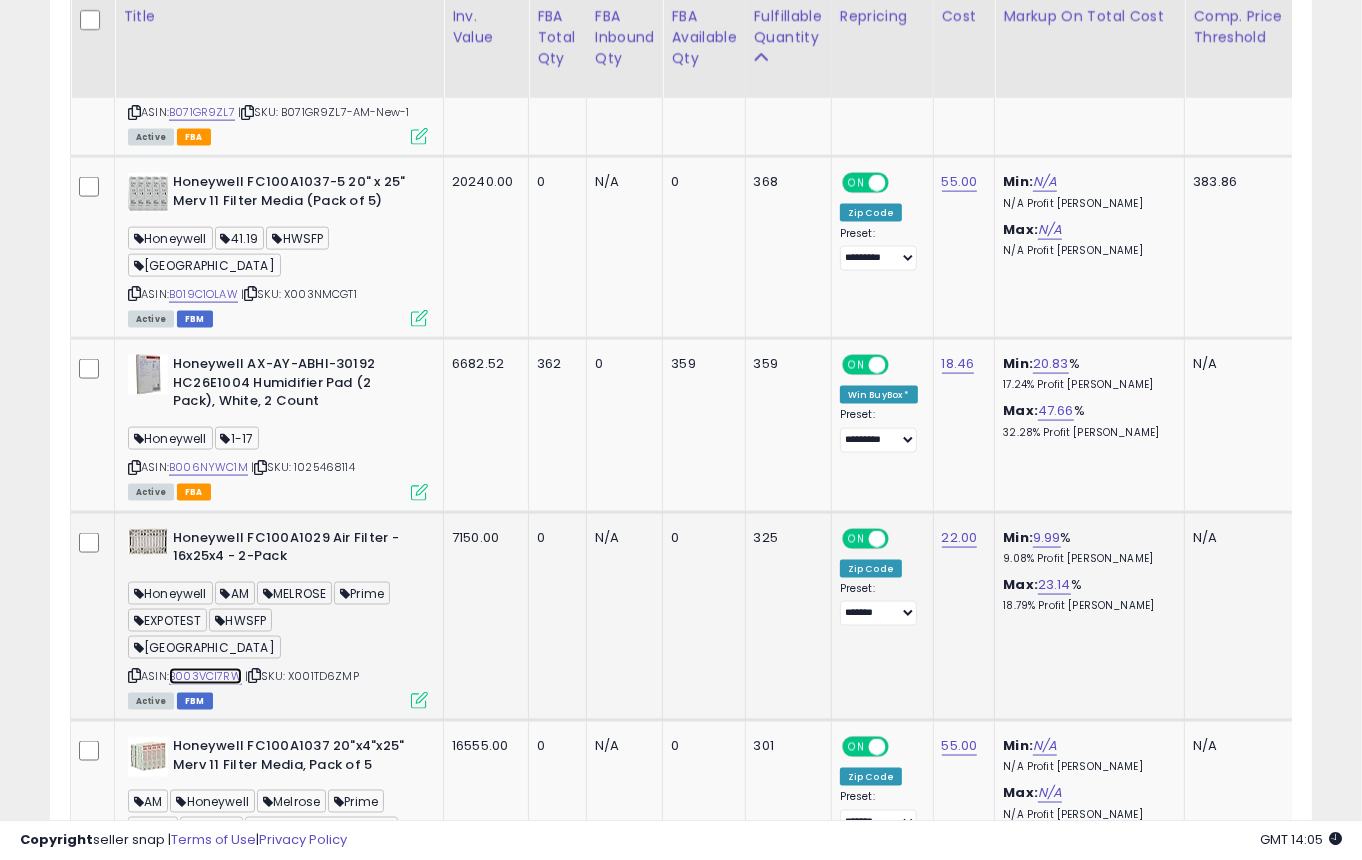 click on "B003VCI7RW" at bounding box center (205, 676) 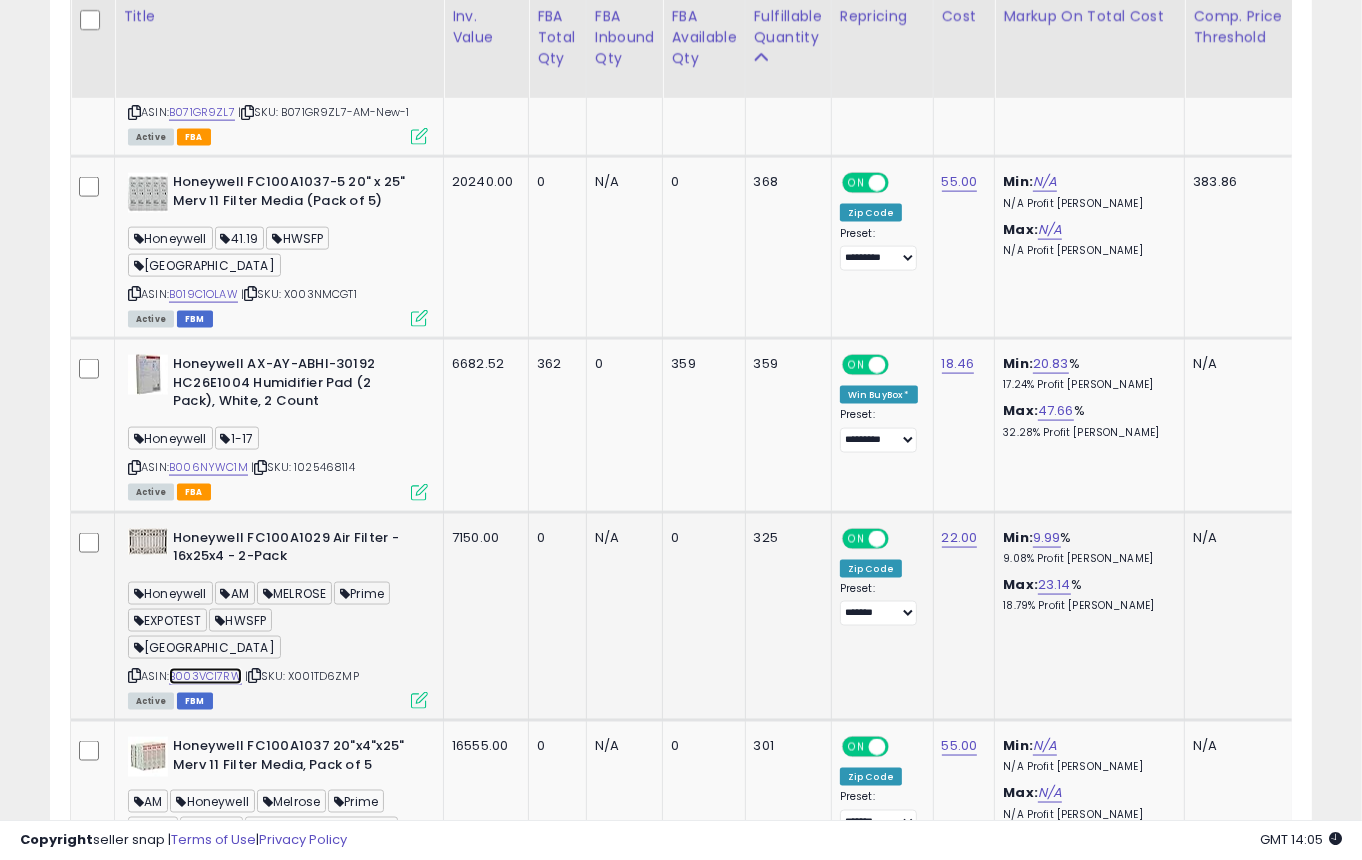 scroll, scrollTop: 0, scrollLeft: 394, axis: horizontal 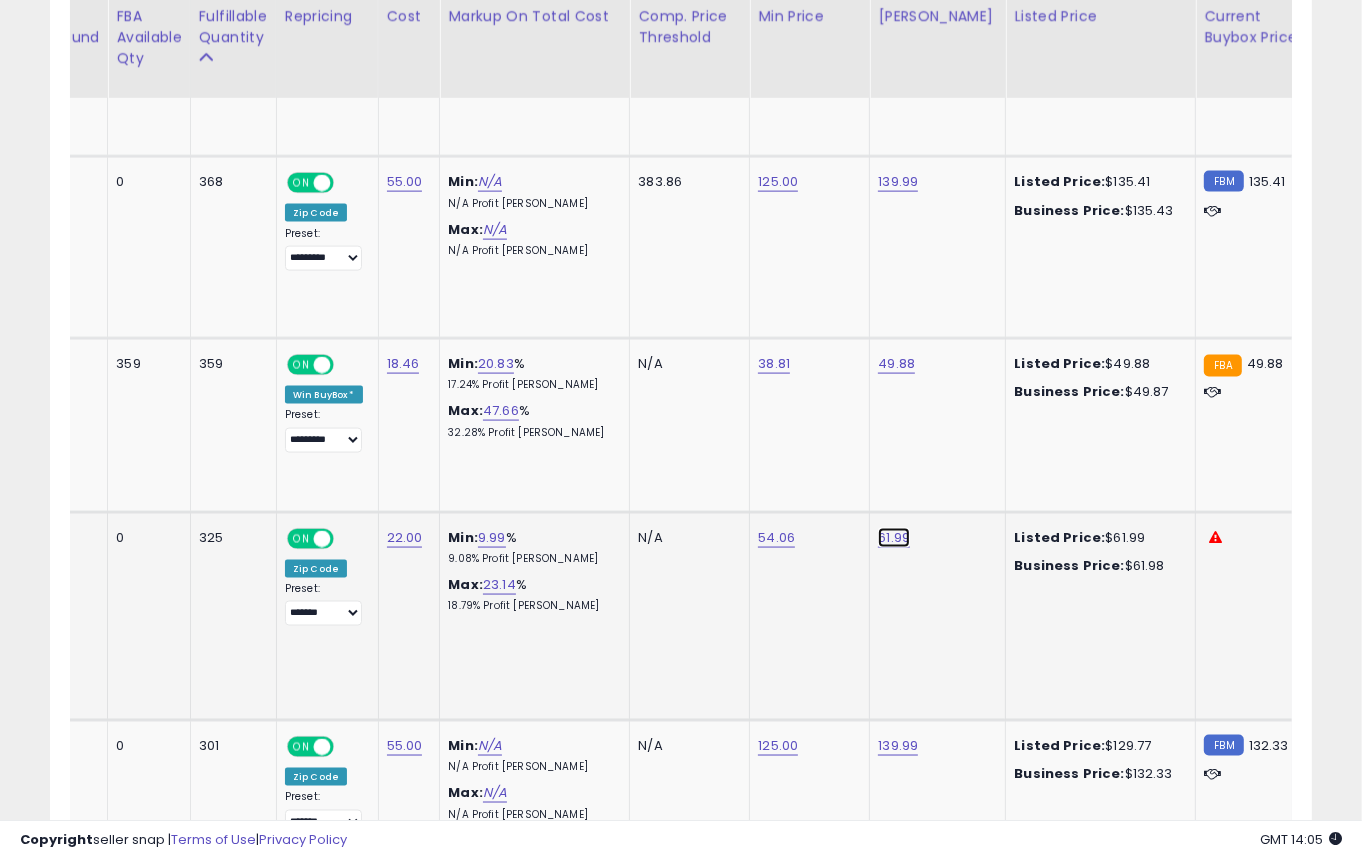 click on "61.99" at bounding box center [896, -866] 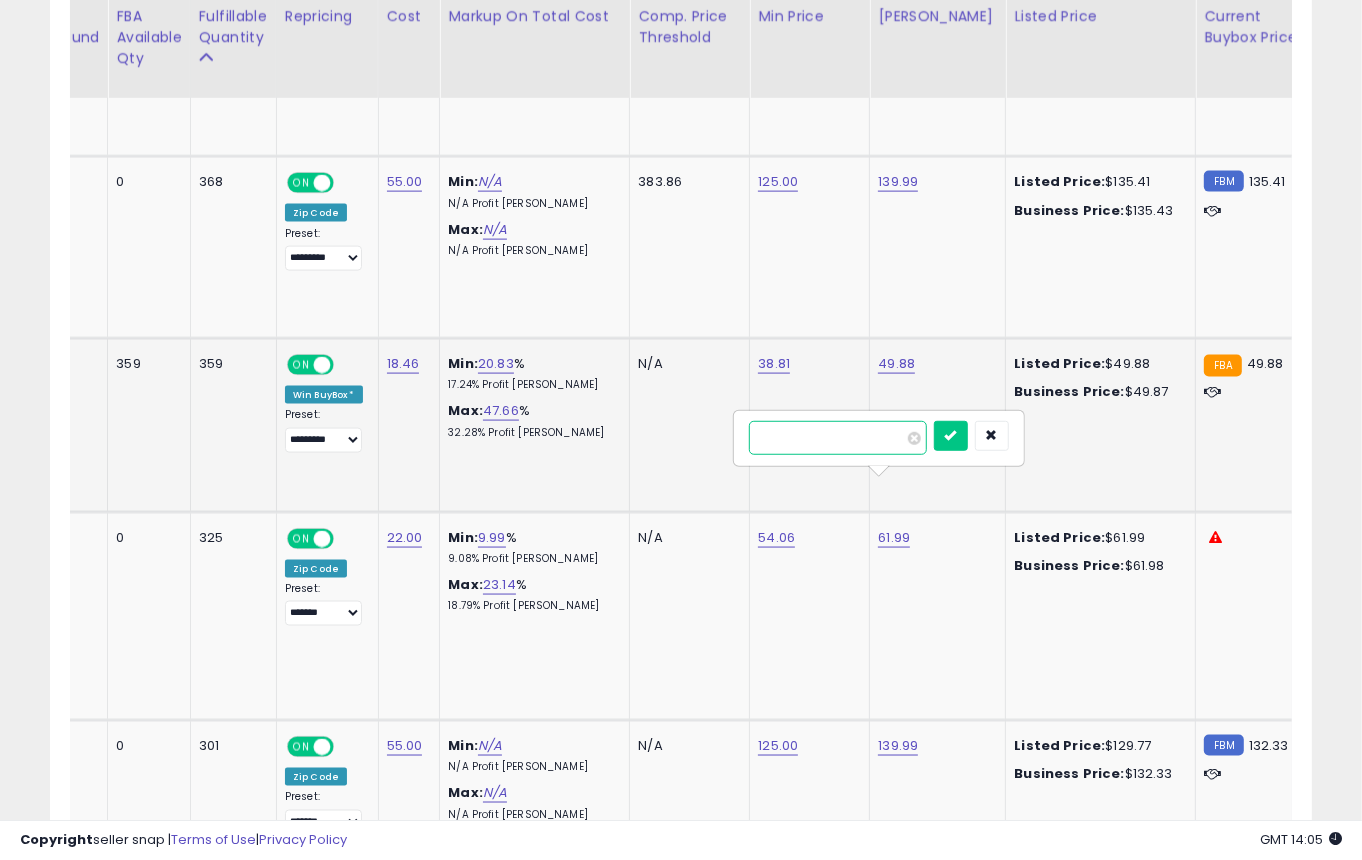 drag, startPoint x: 844, startPoint y: 443, endPoint x: 714, endPoint y: 444, distance: 130.00385 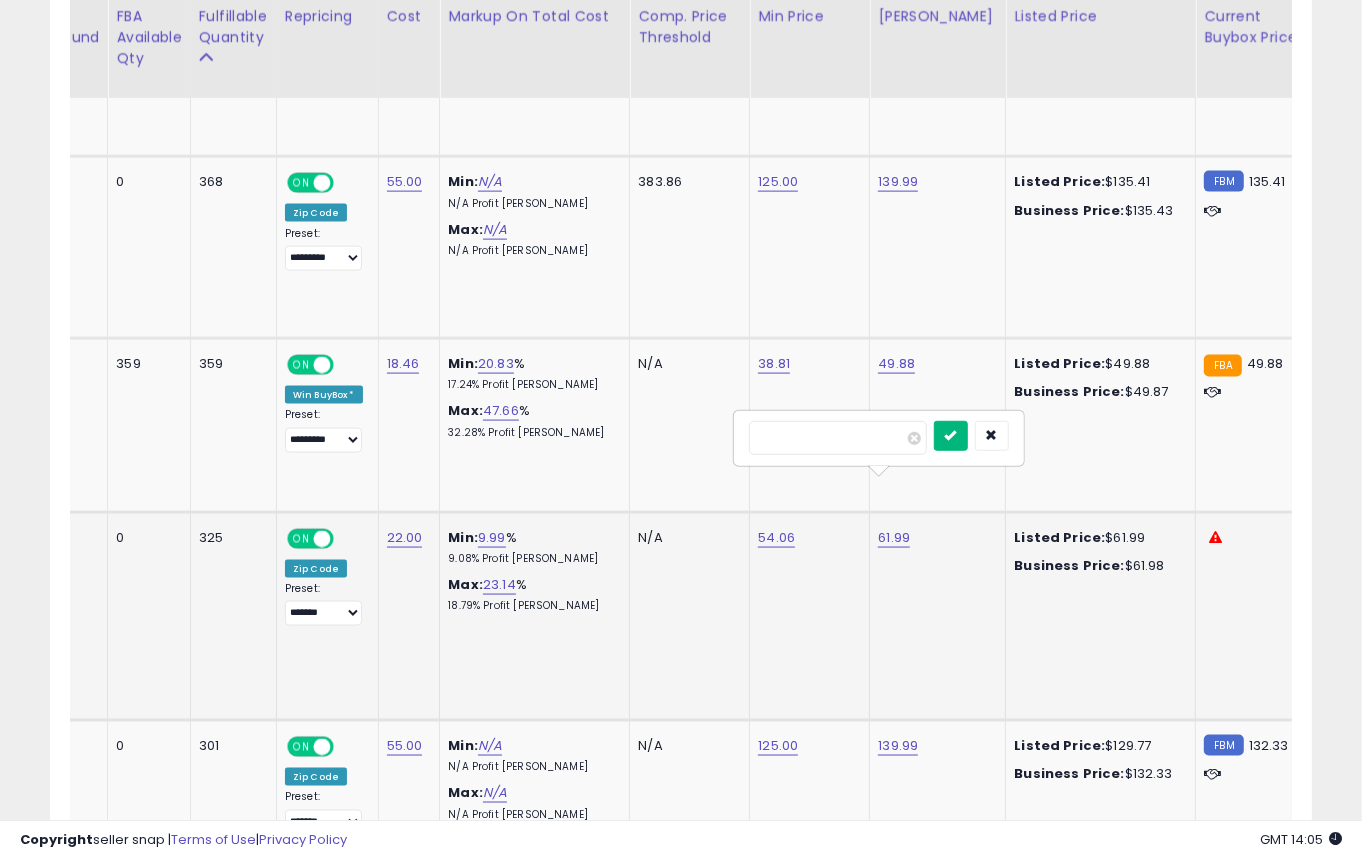 click at bounding box center (951, 436) 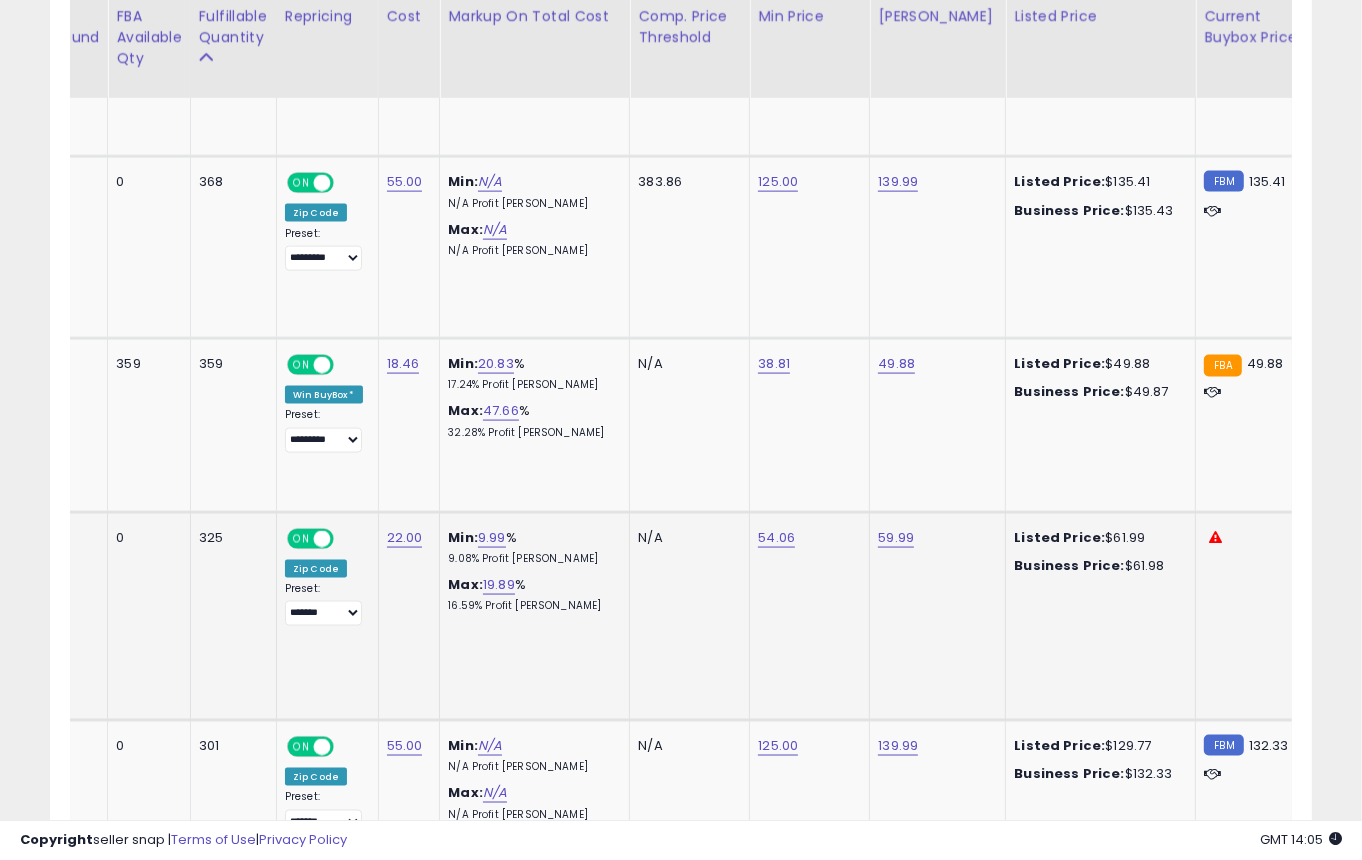 scroll, scrollTop: 0, scrollLeft: 1163, axis: horizontal 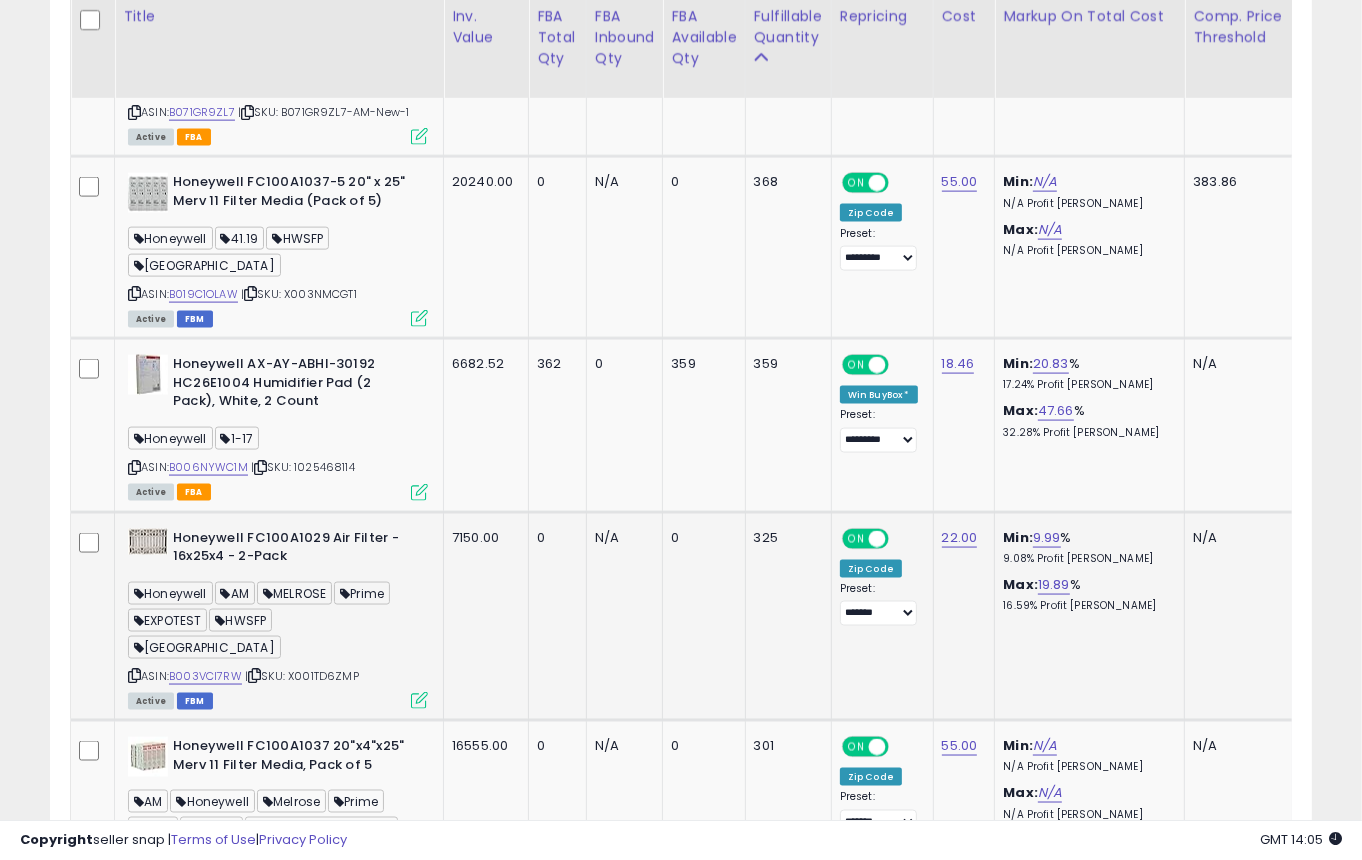 click at bounding box center [134, 675] 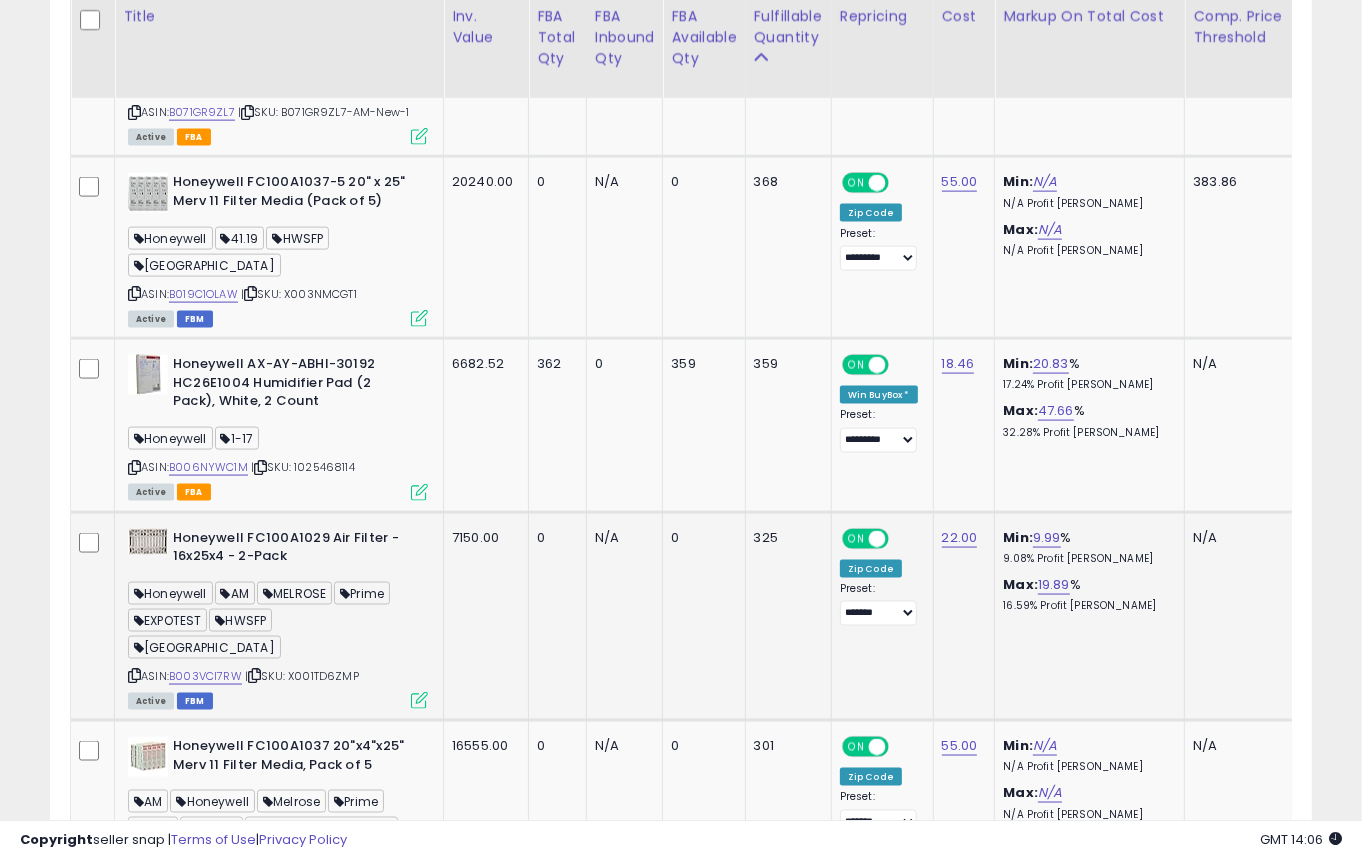 scroll, scrollTop: 0, scrollLeft: 666, axis: horizontal 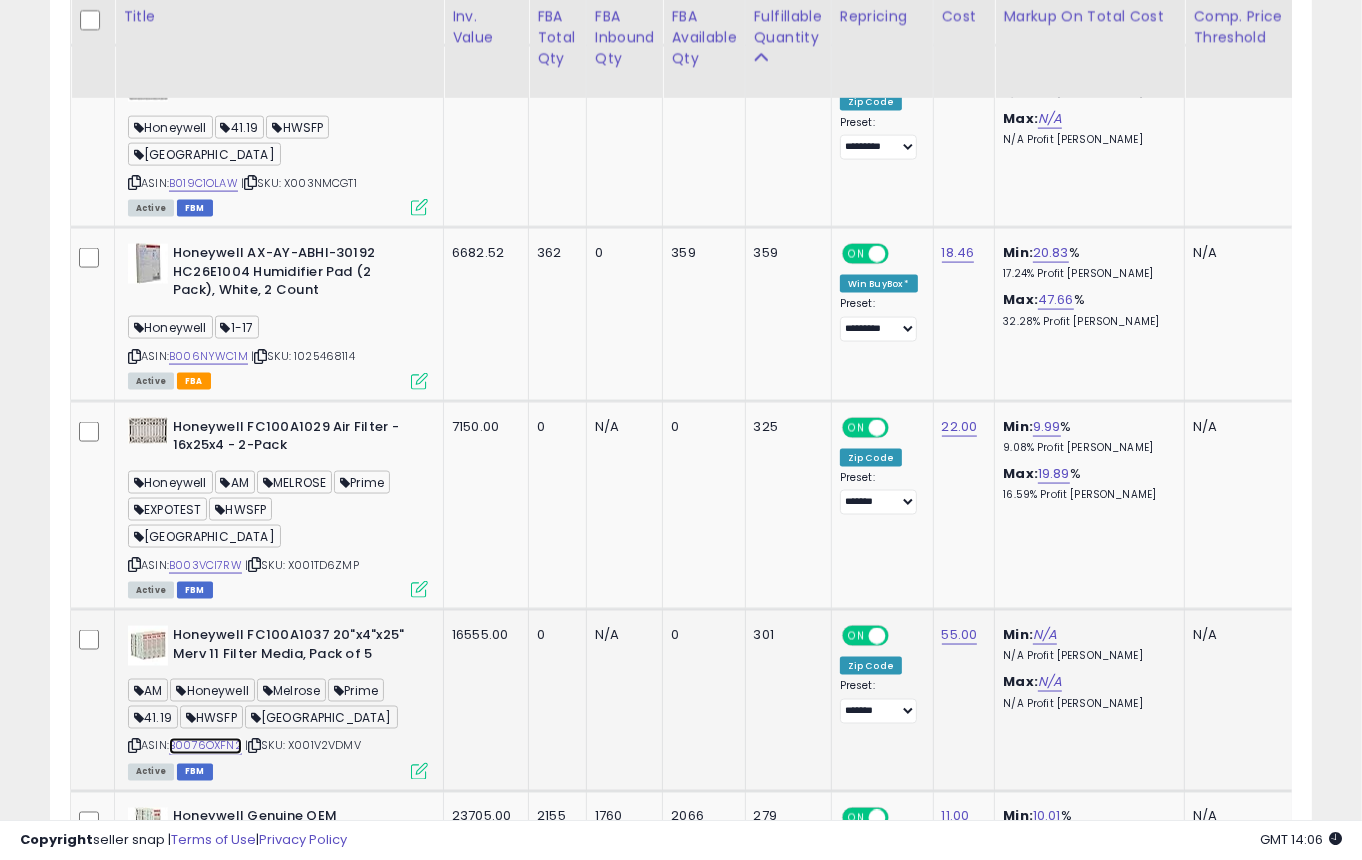 click on "B0076OXFN2" at bounding box center (205, 746) 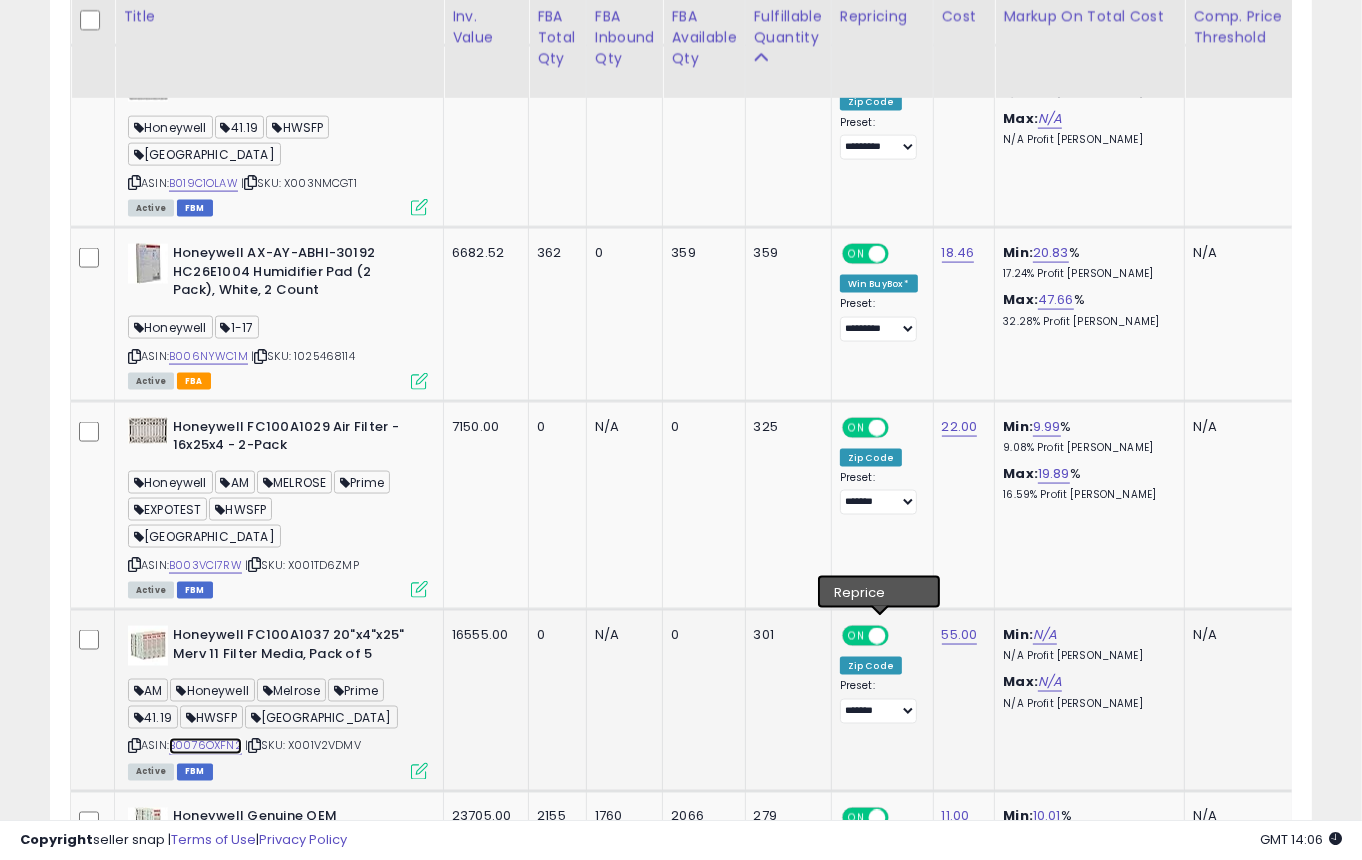 scroll, scrollTop: 0, scrollLeft: 56, axis: horizontal 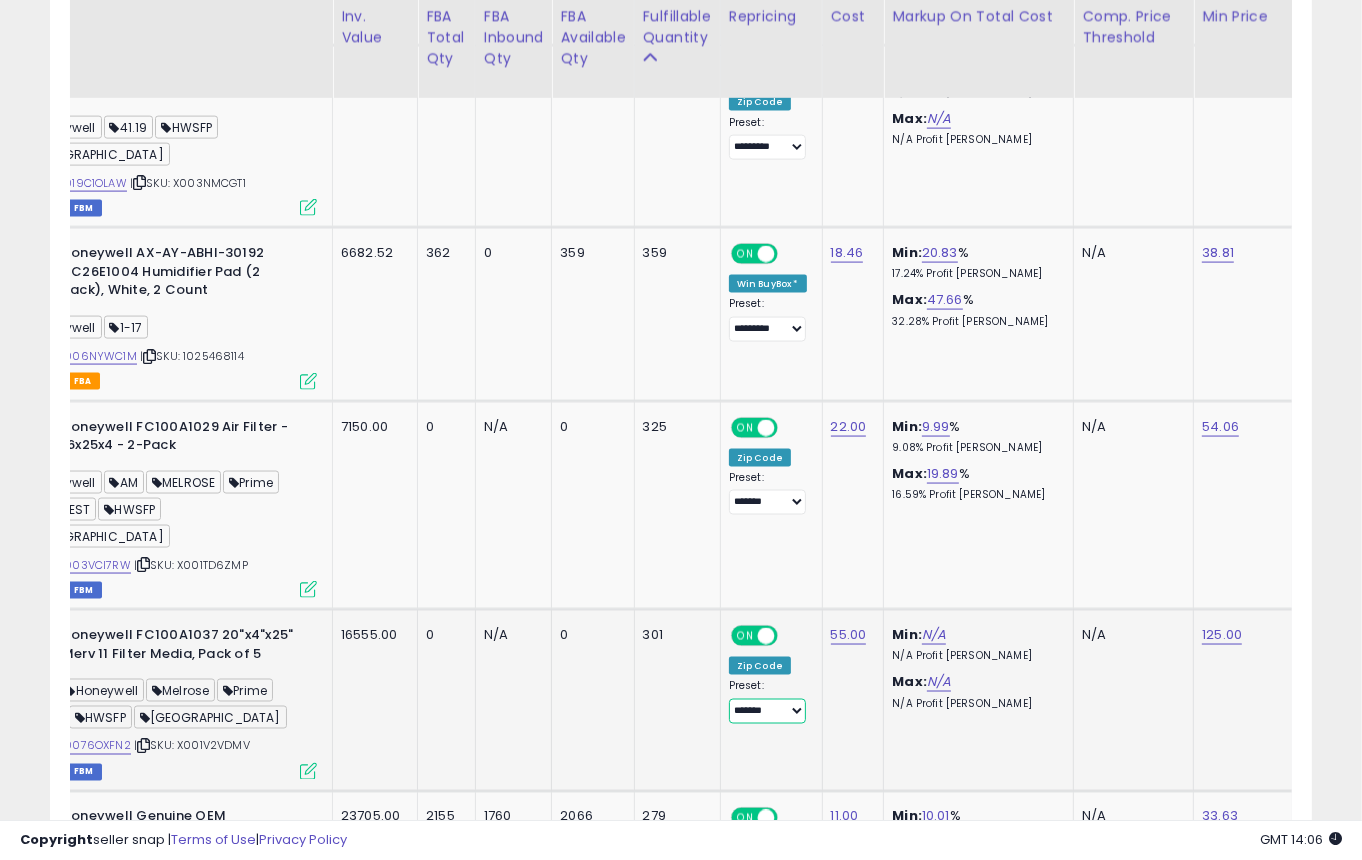 click on "**********" at bounding box center (767, 711) 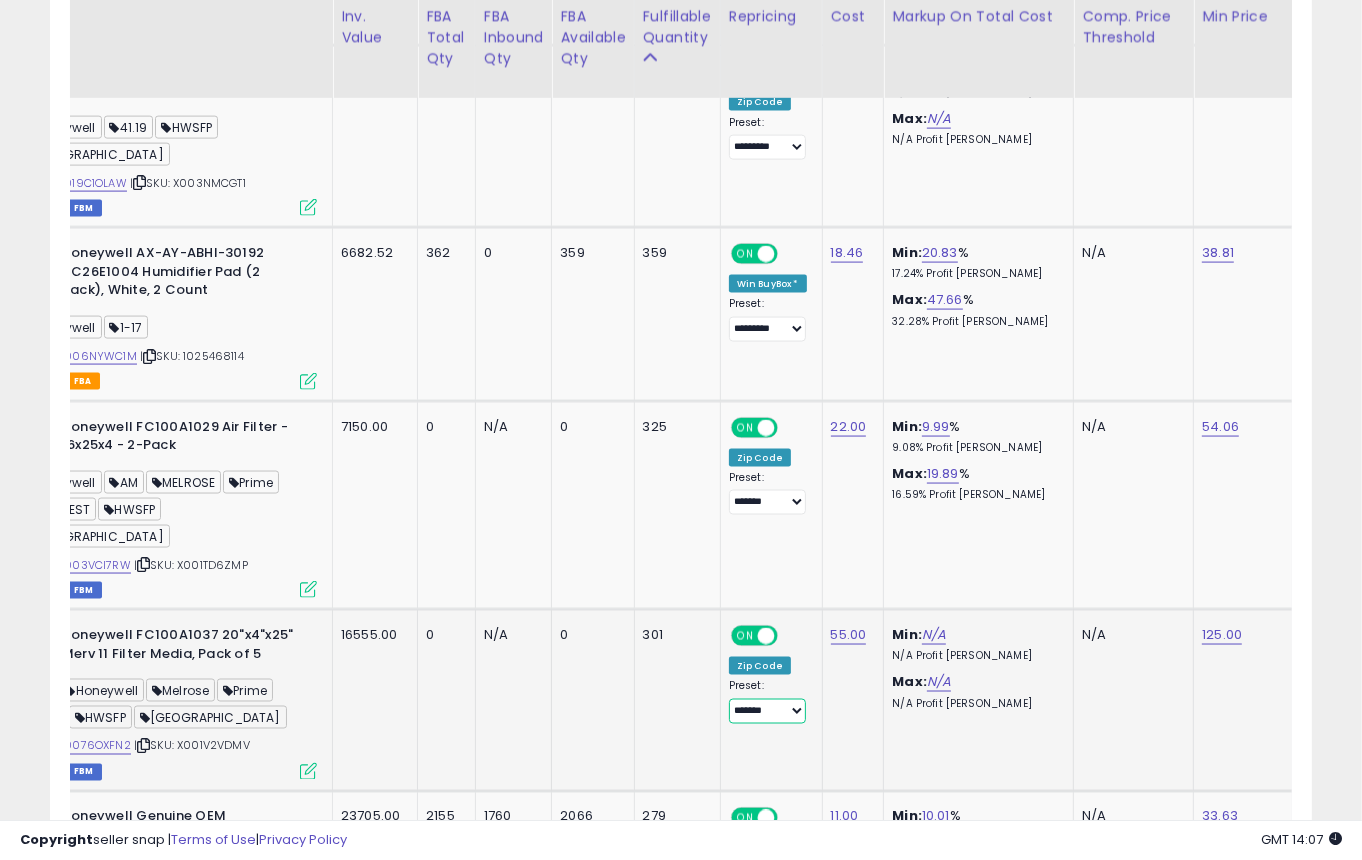 select on "*********" 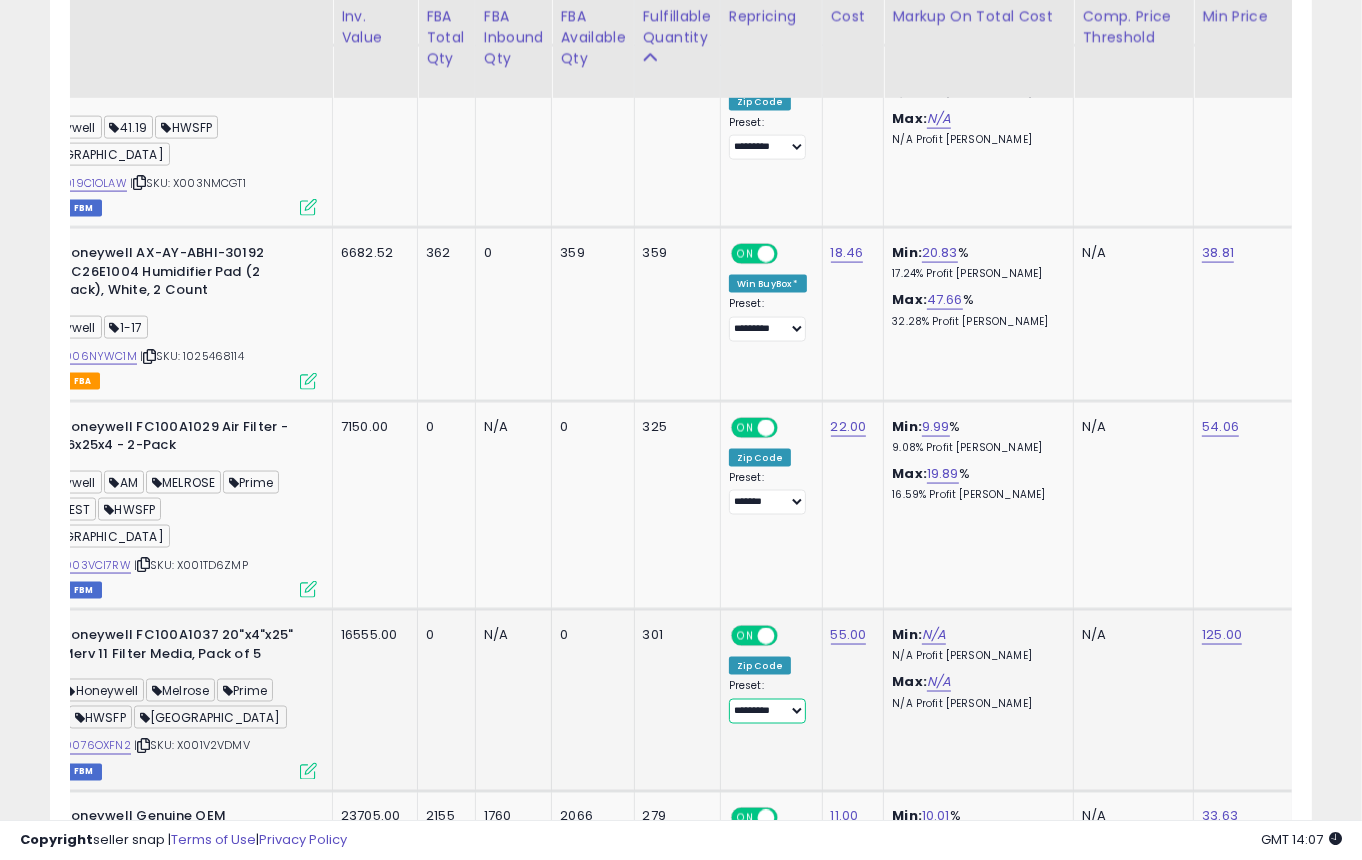 click on "**********" at bounding box center (767, 711) 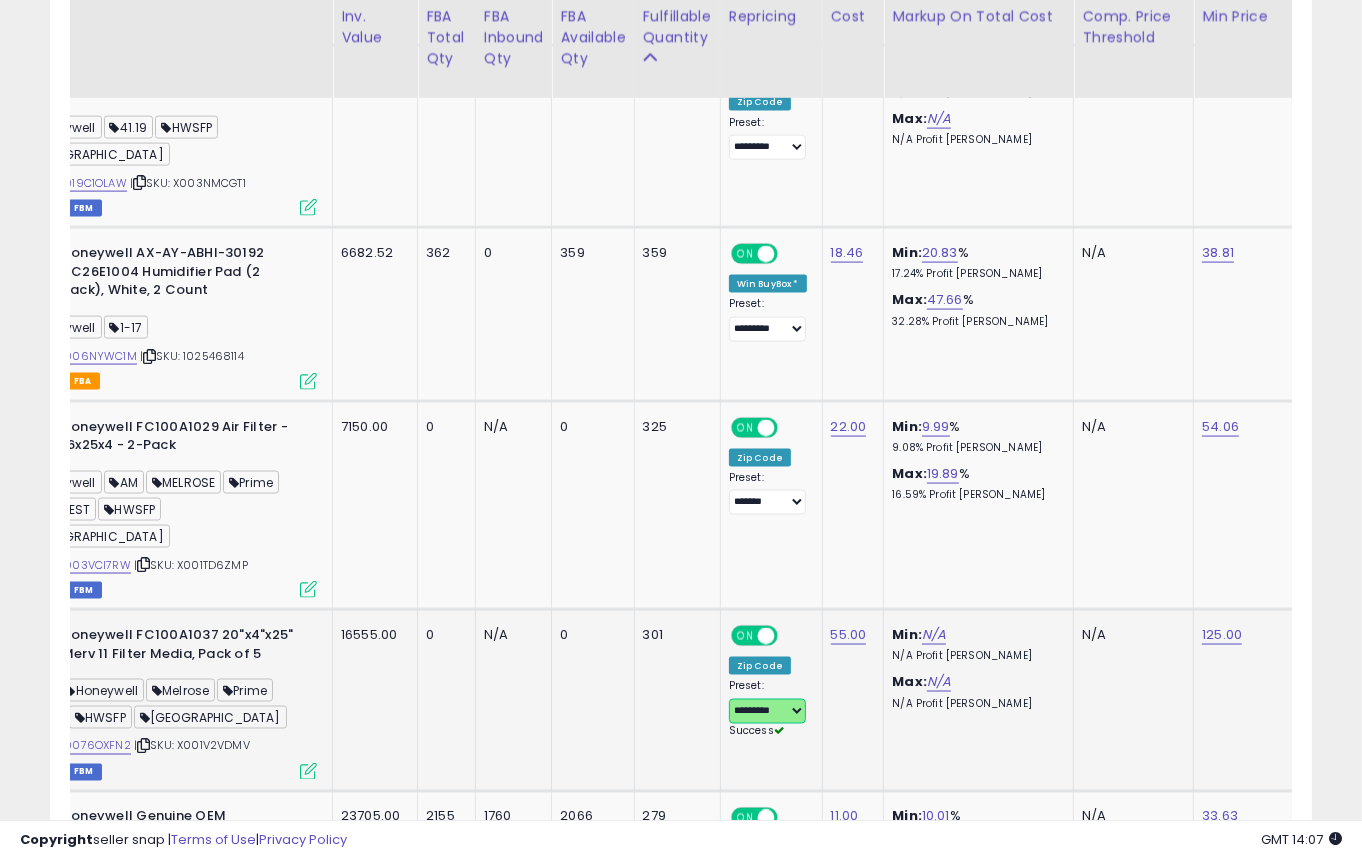 scroll, scrollTop: 0, scrollLeft: 0, axis: both 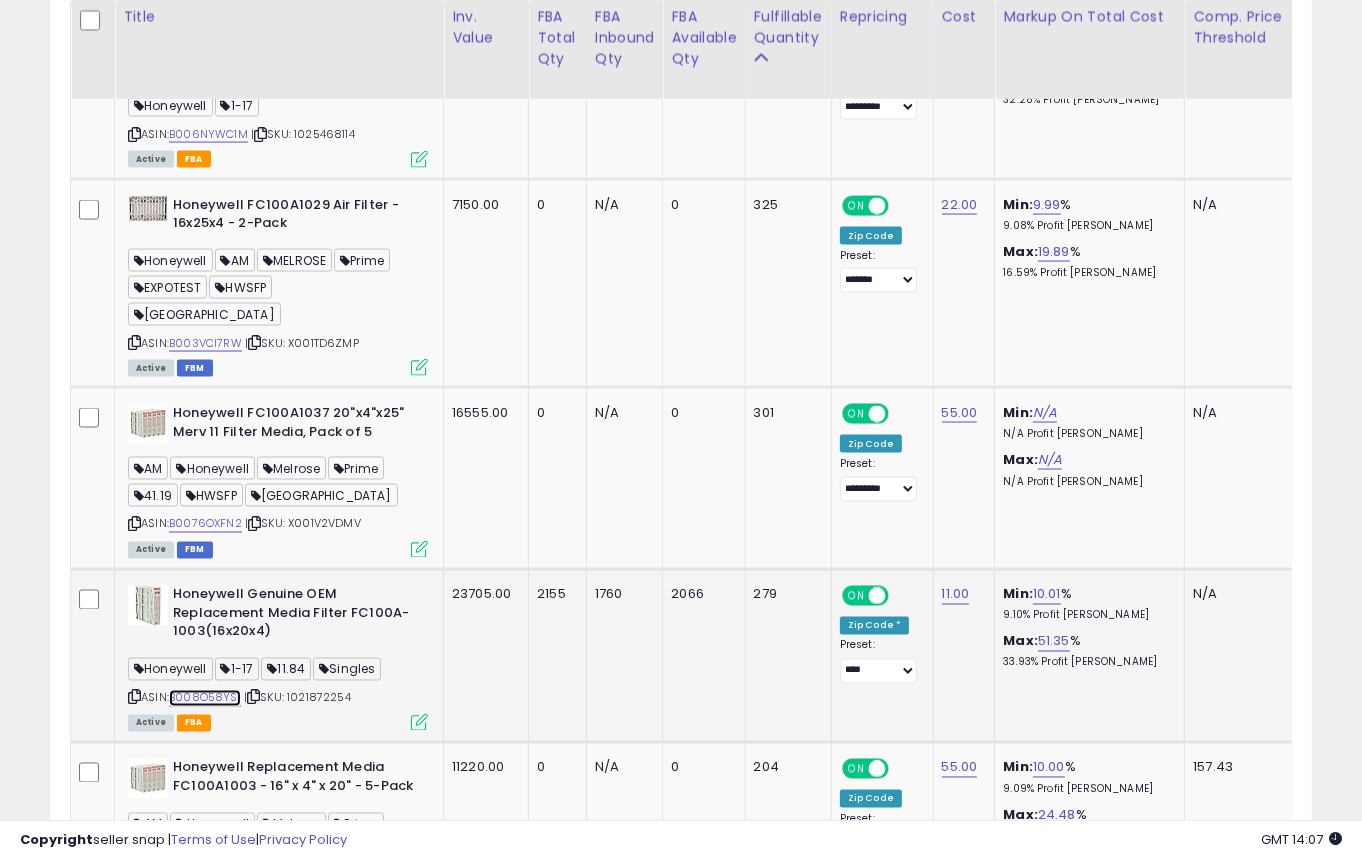 click on "B008O58YSI" at bounding box center (205, 698) 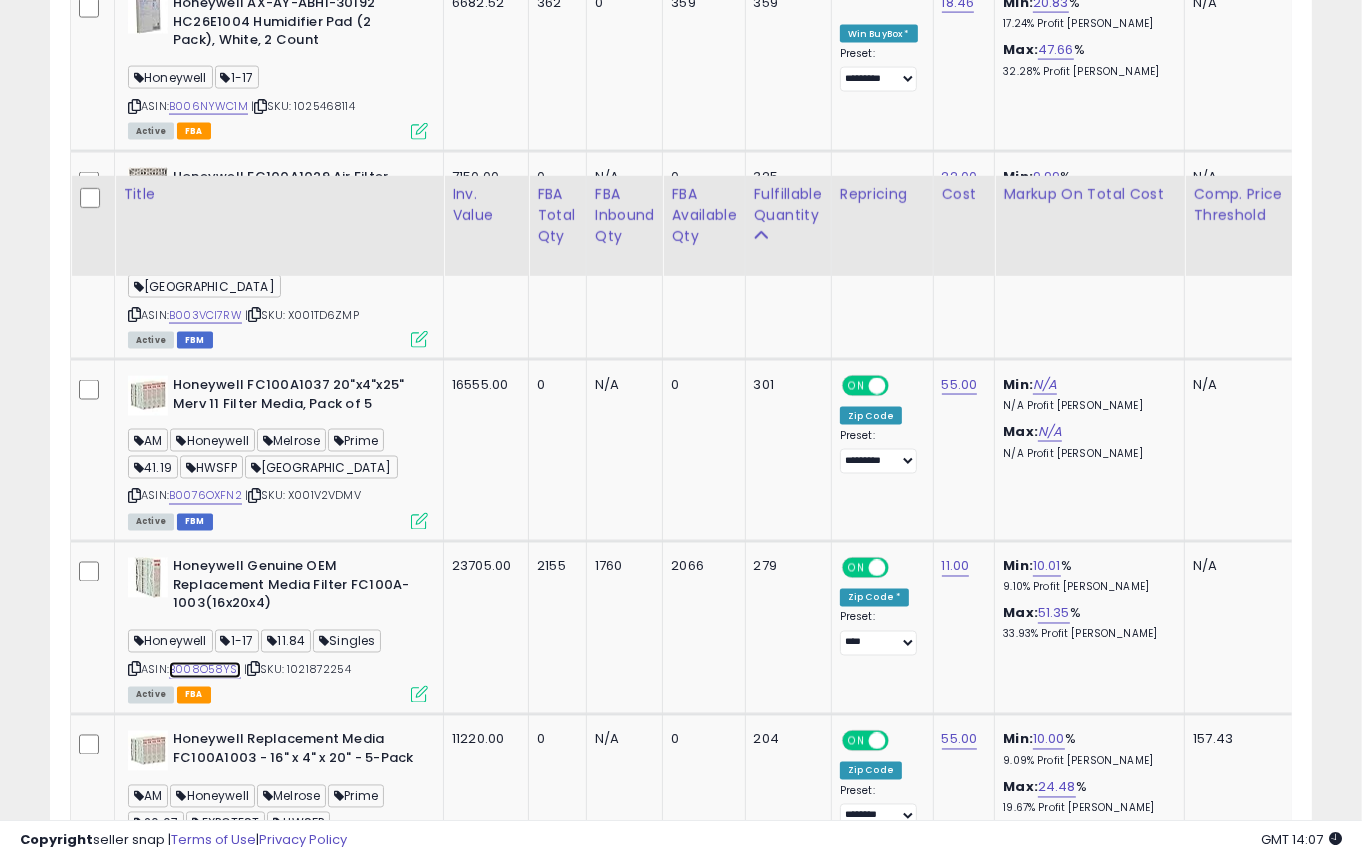 scroll, scrollTop: 2766, scrollLeft: 0, axis: vertical 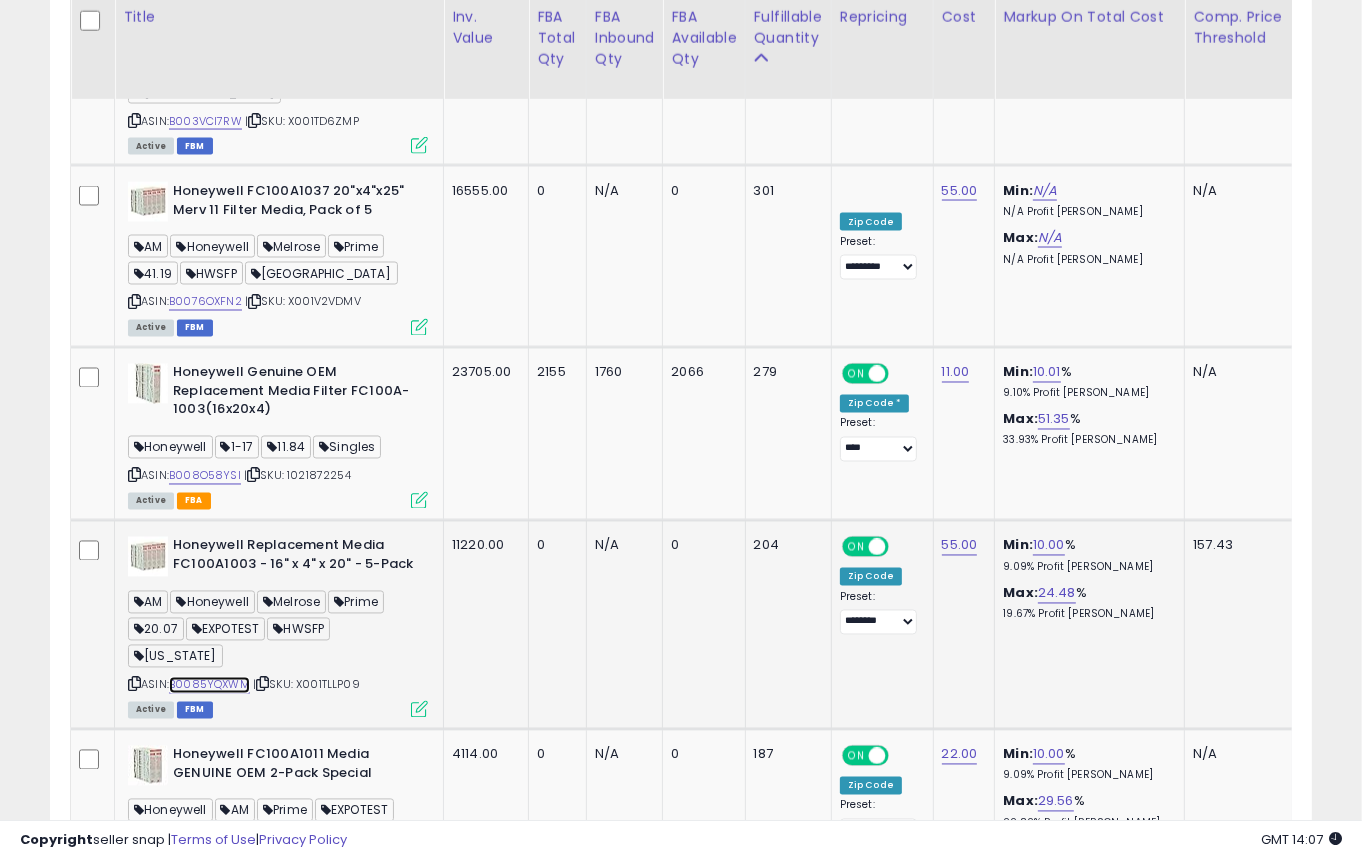 click on "B0085YQXWM" at bounding box center (209, 685) 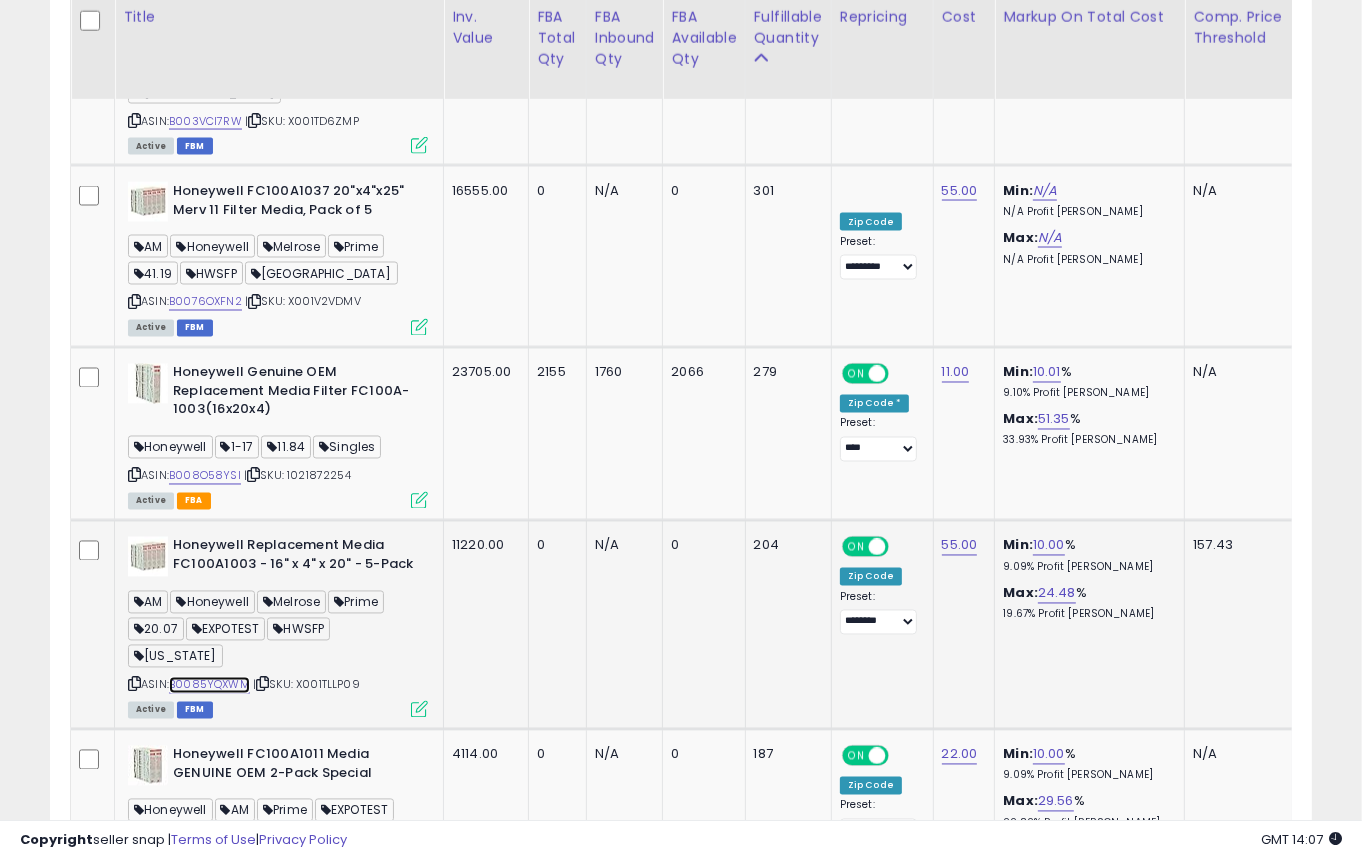 scroll, scrollTop: 0, scrollLeft: 365, axis: horizontal 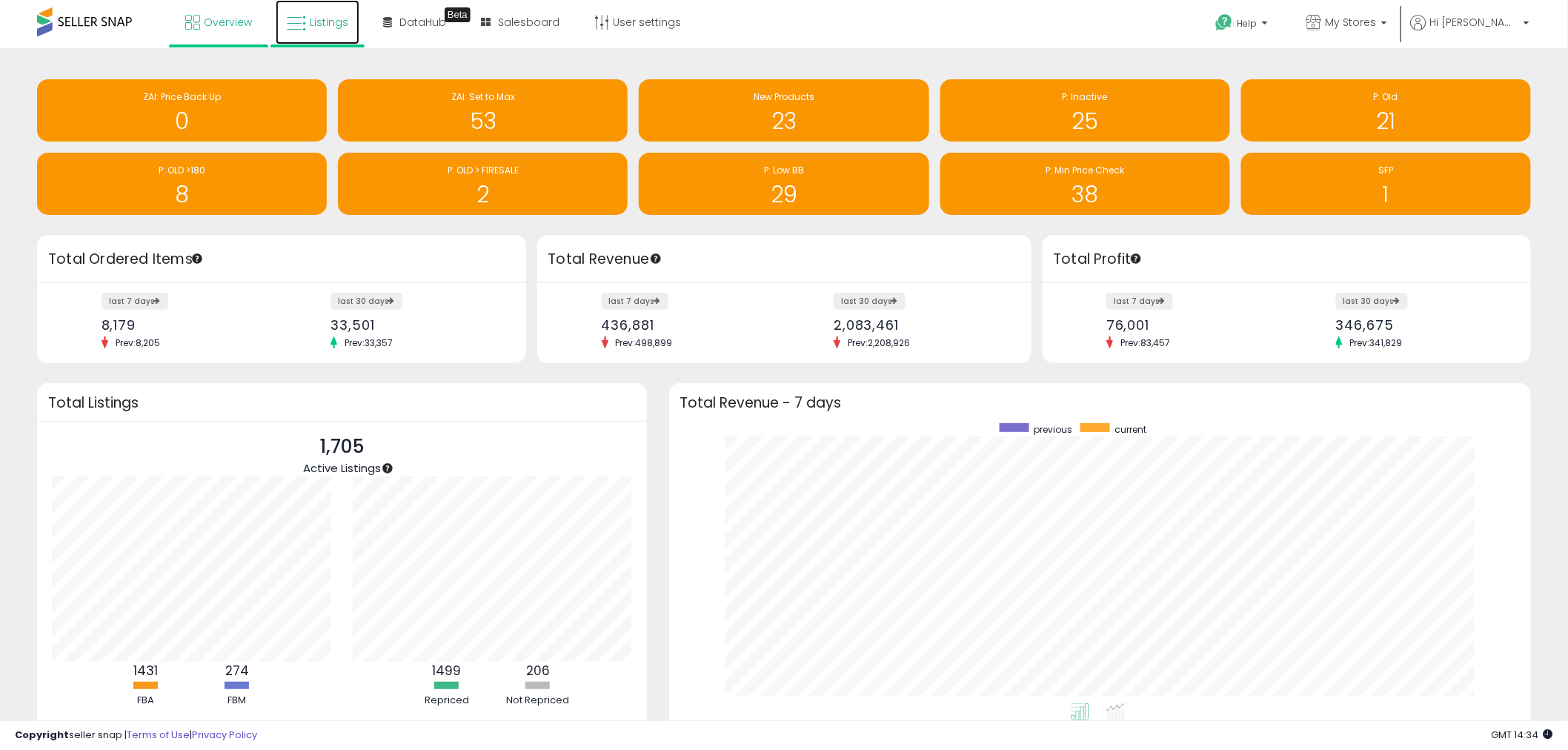 click on "Listings" at bounding box center [317, 22] 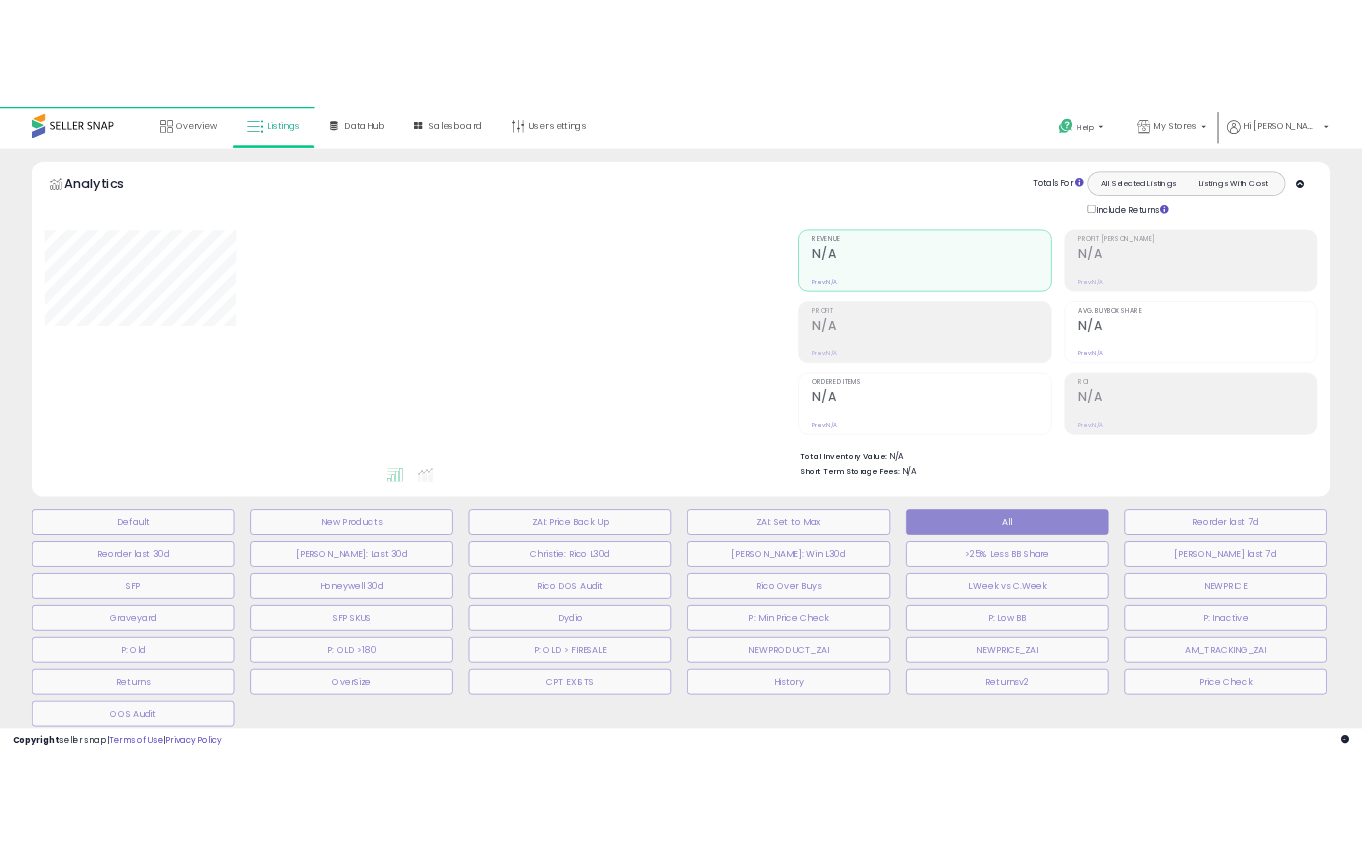 scroll, scrollTop: 0, scrollLeft: 0, axis: both 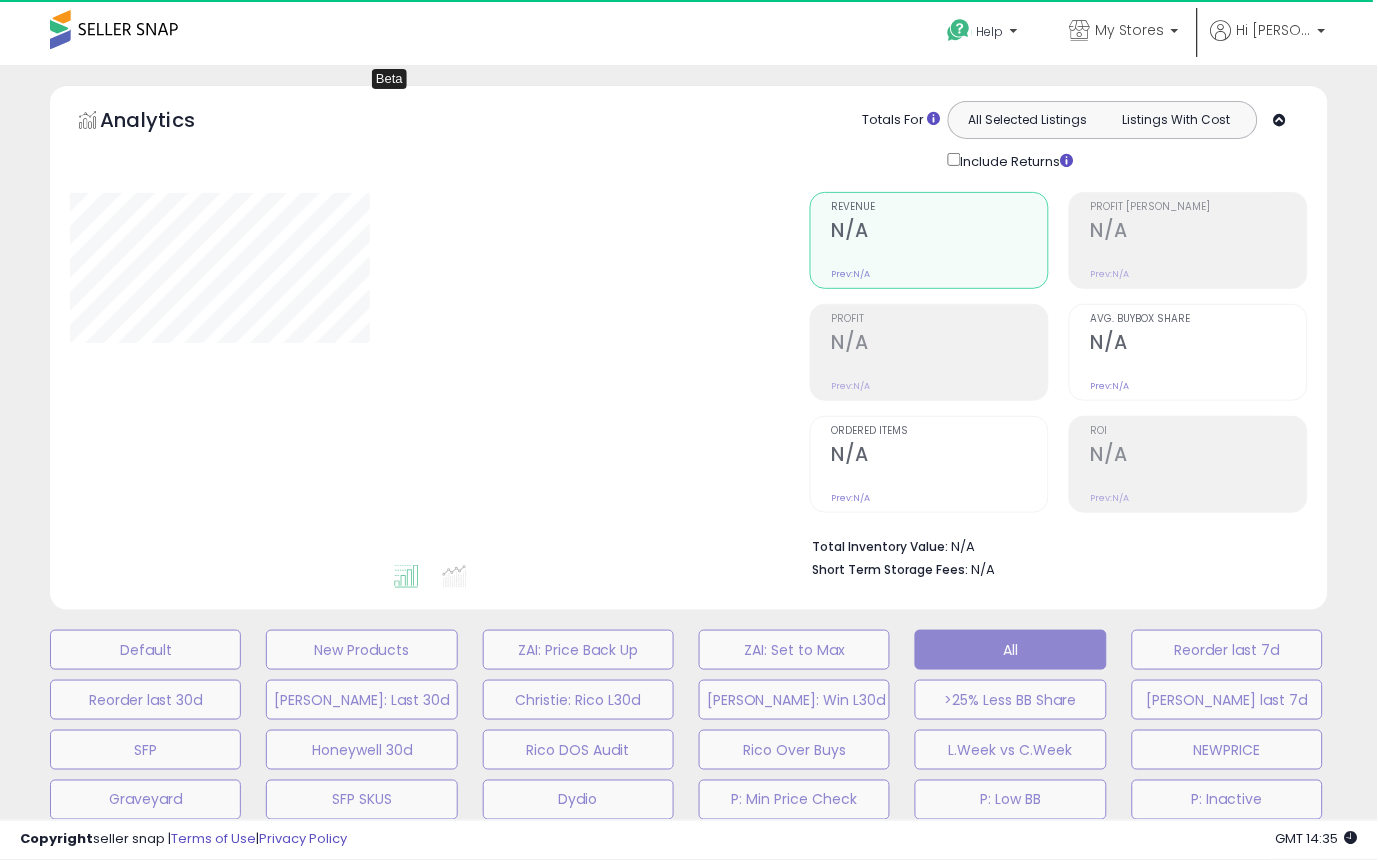 click on "Retrieving graph data.." at bounding box center [425, 377] 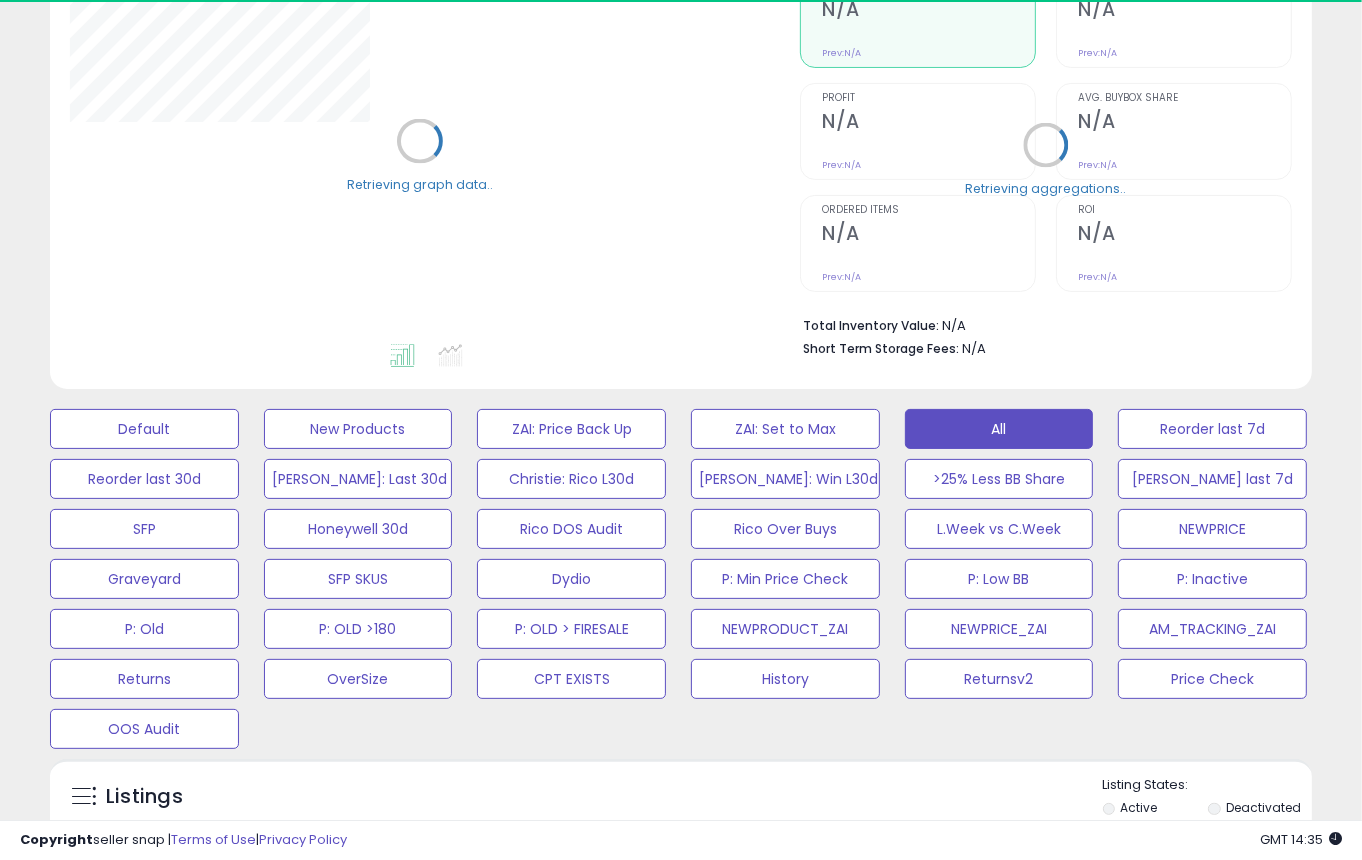 scroll, scrollTop: 222, scrollLeft: 0, axis: vertical 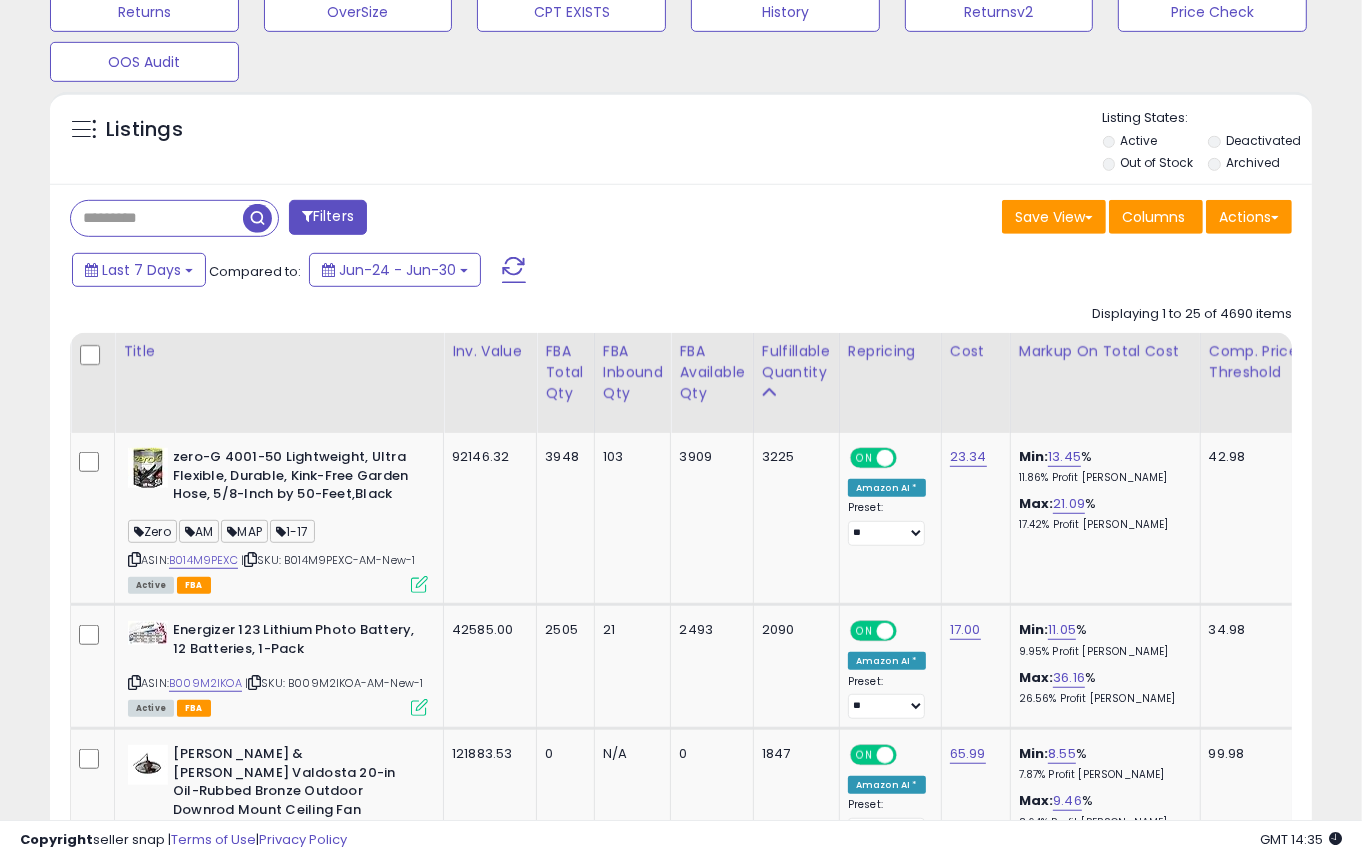 click at bounding box center [157, 218] 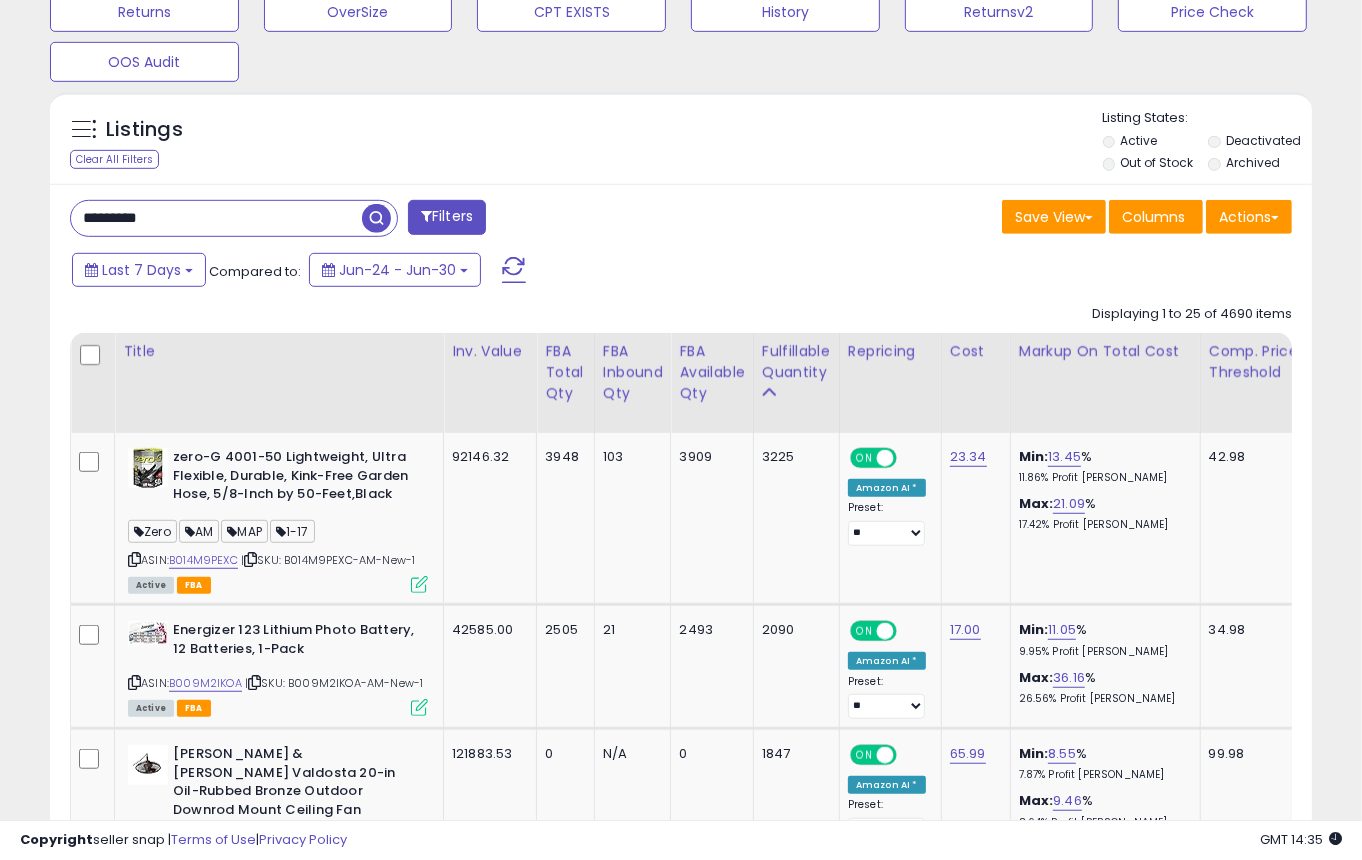 type on "*********" 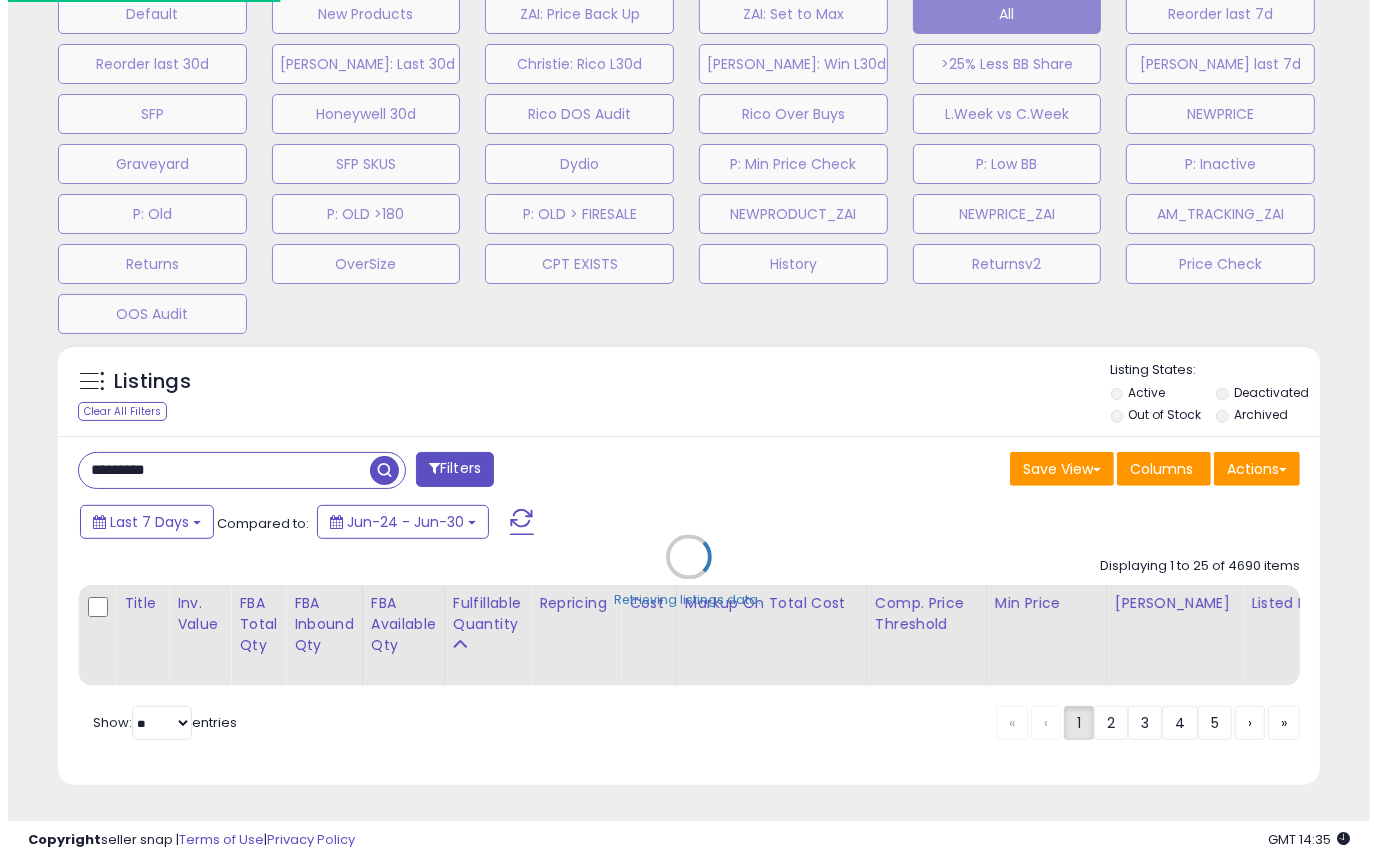 scroll, scrollTop: 654, scrollLeft: 0, axis: vertical 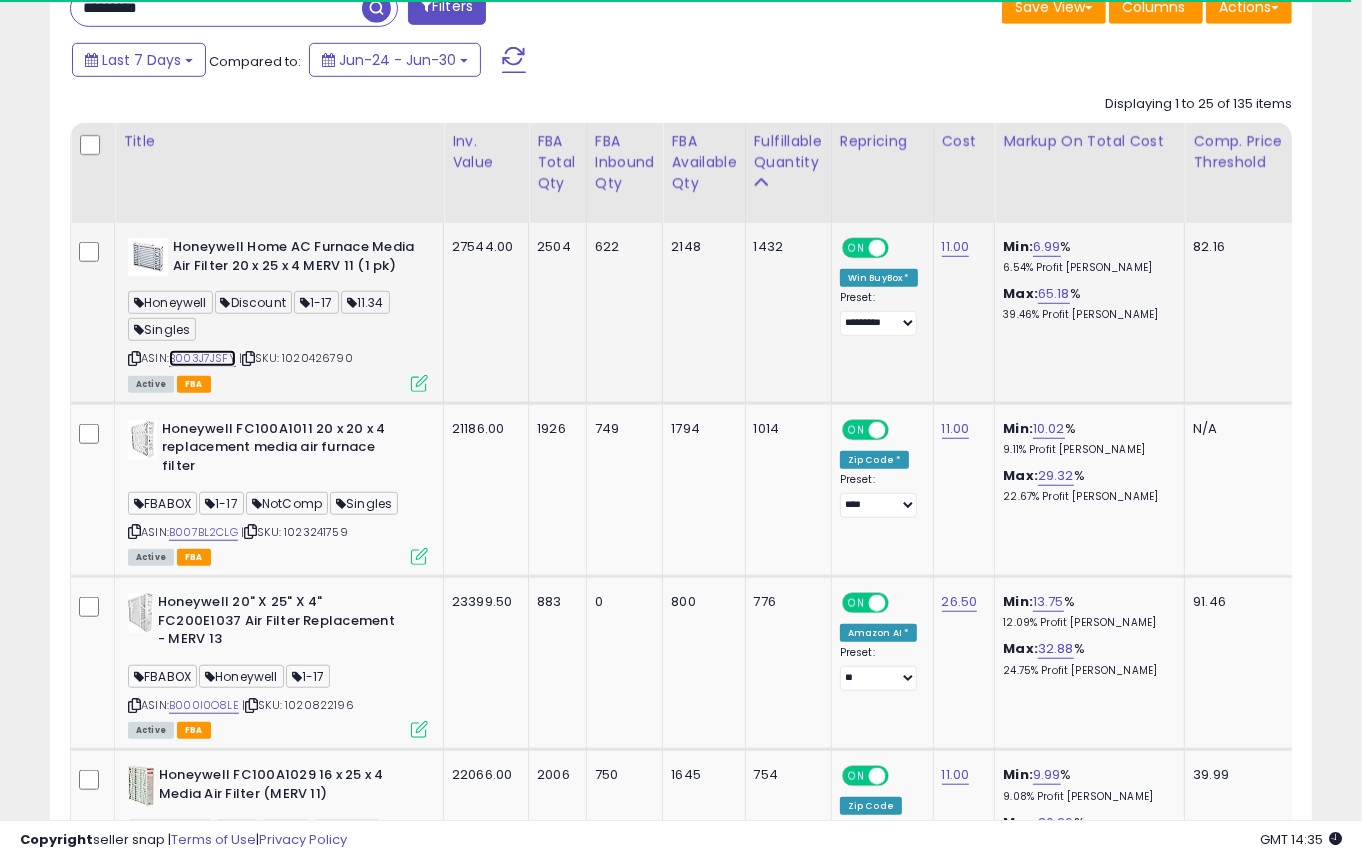 click on "B003J7JSFY" at bounding box center (202, 358) 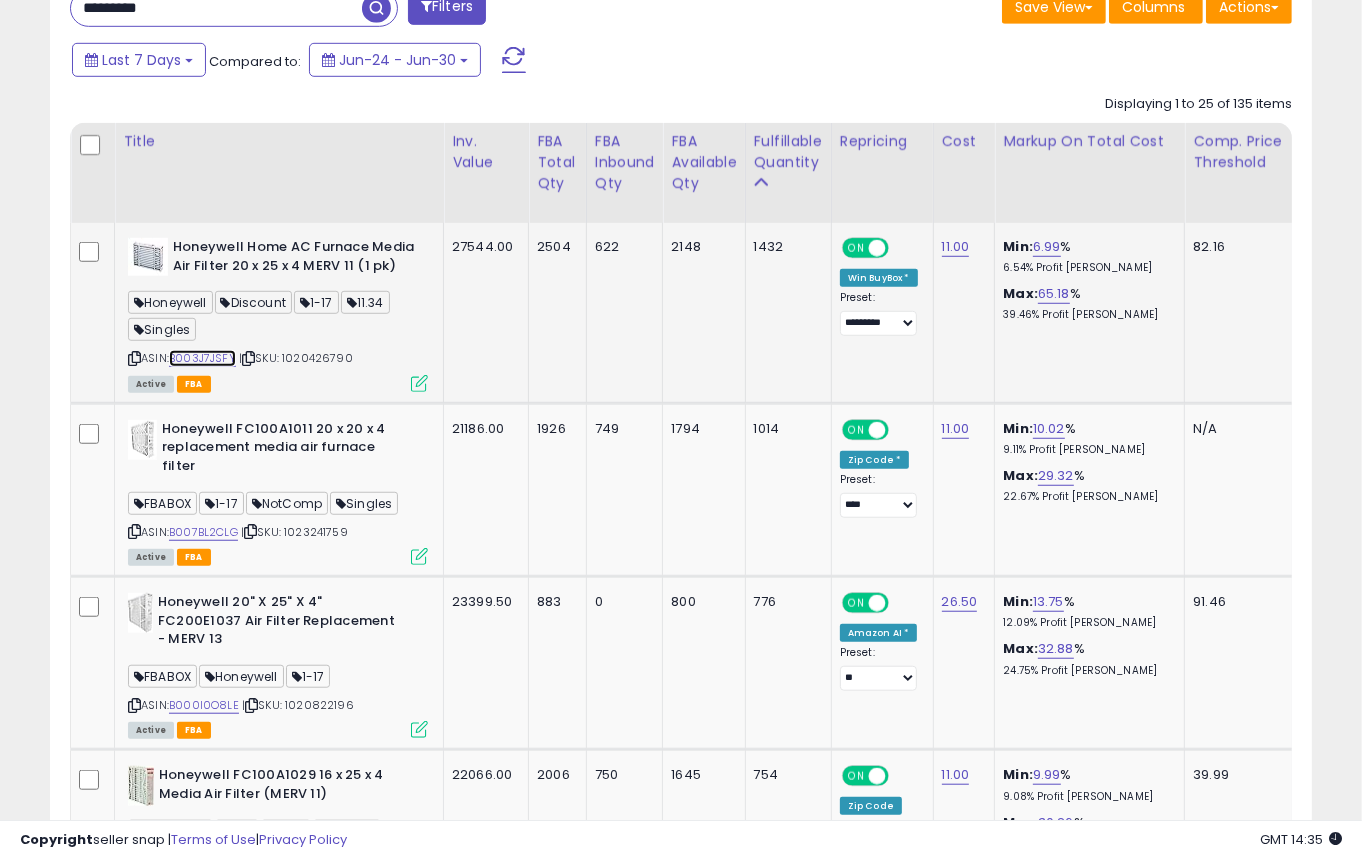 scroll, scrollTop: 999590, scrollLeft: 999270, axis: both 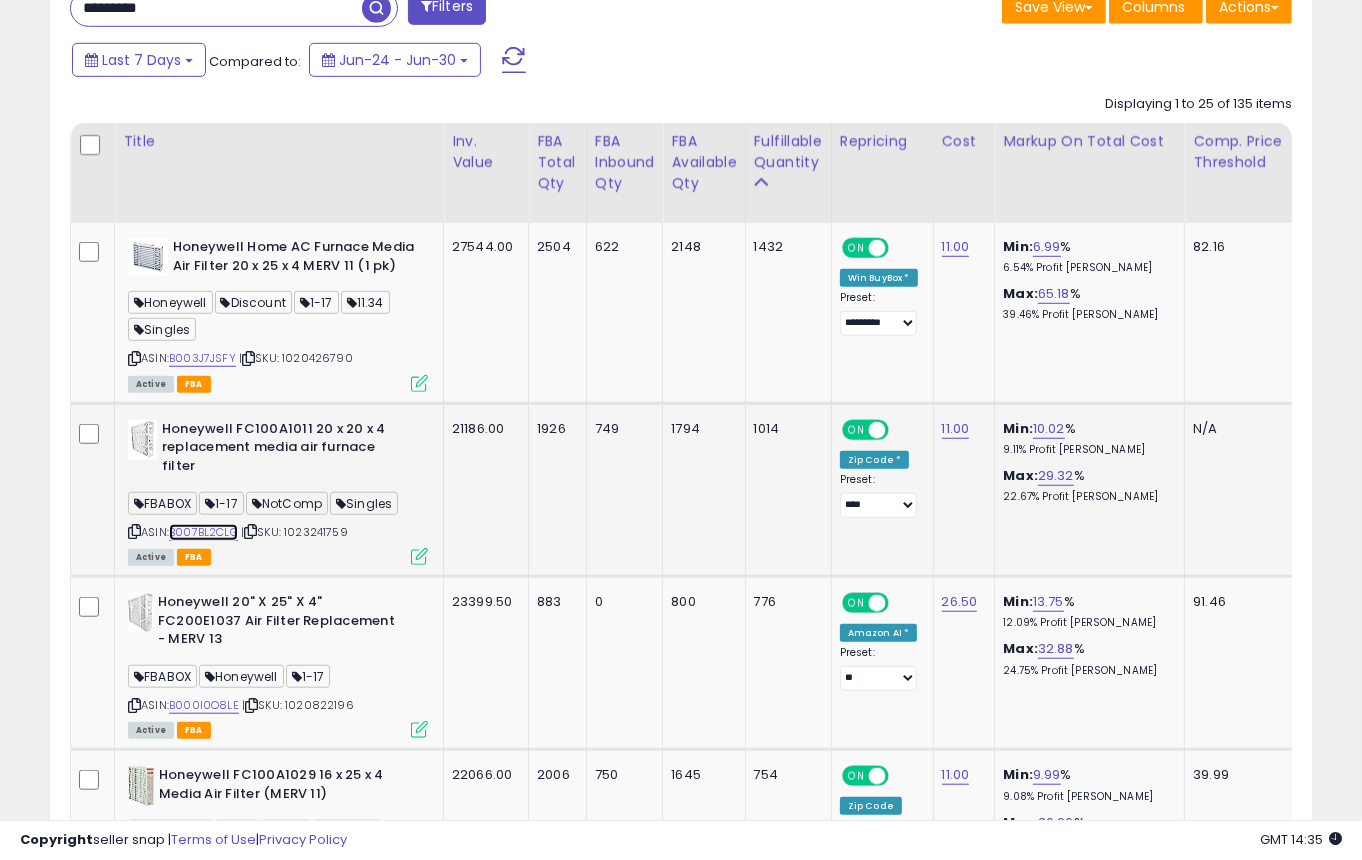 click on "B007BL2CLG" at bounding box center [203, 532] 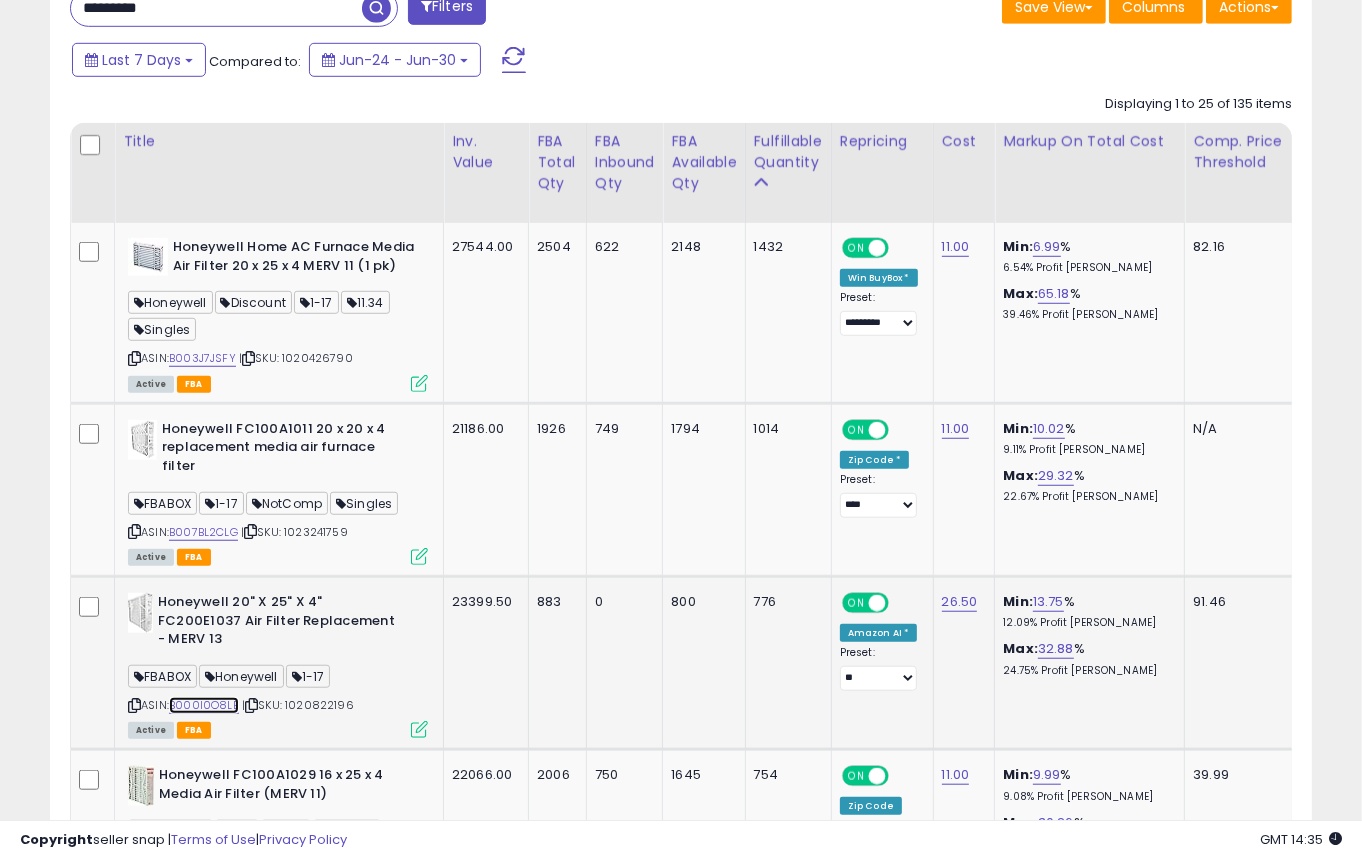 click on "B000I0O8LE" at bounding box center (204, 705) 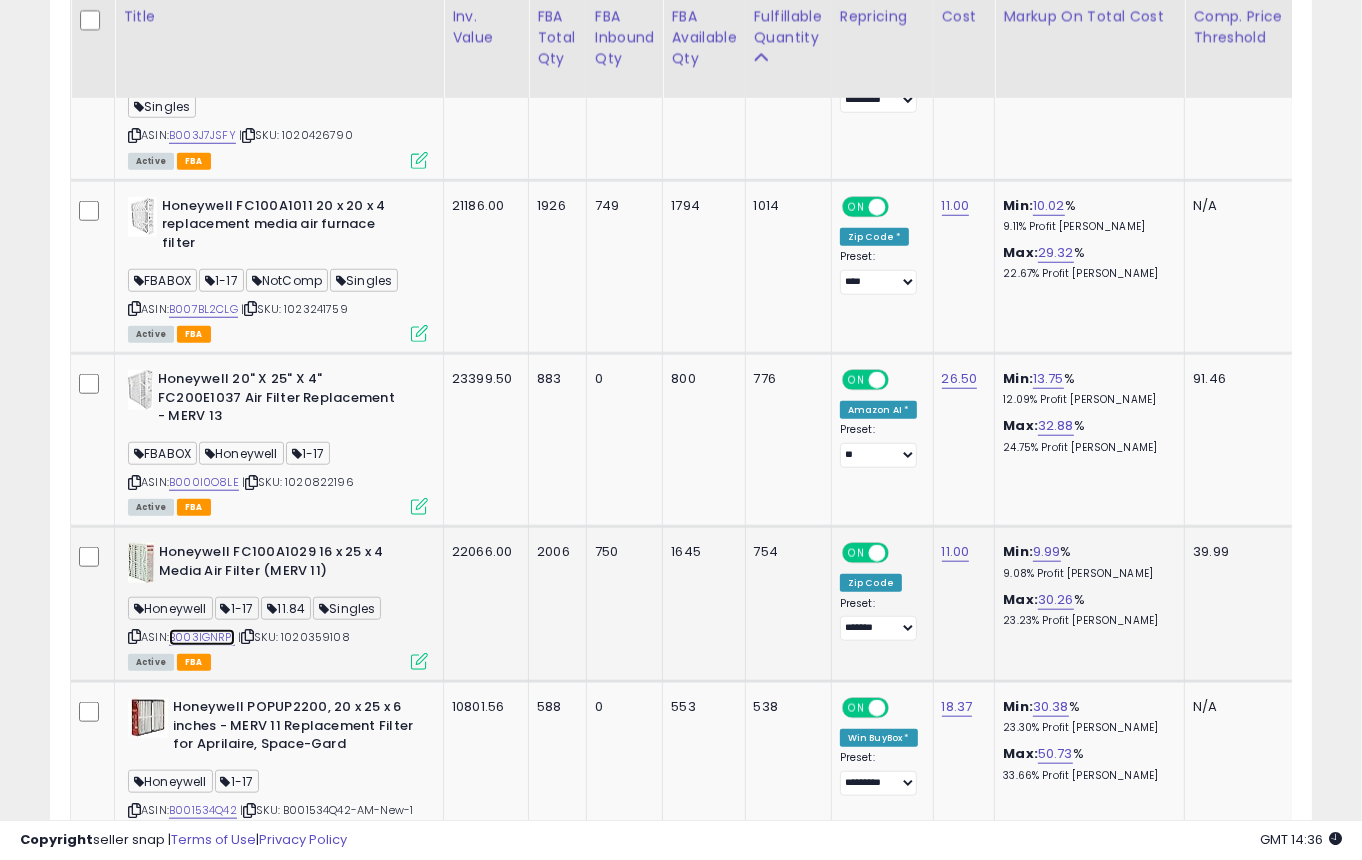 click on "B003IGNRPI" at bounding box center (202, 637) 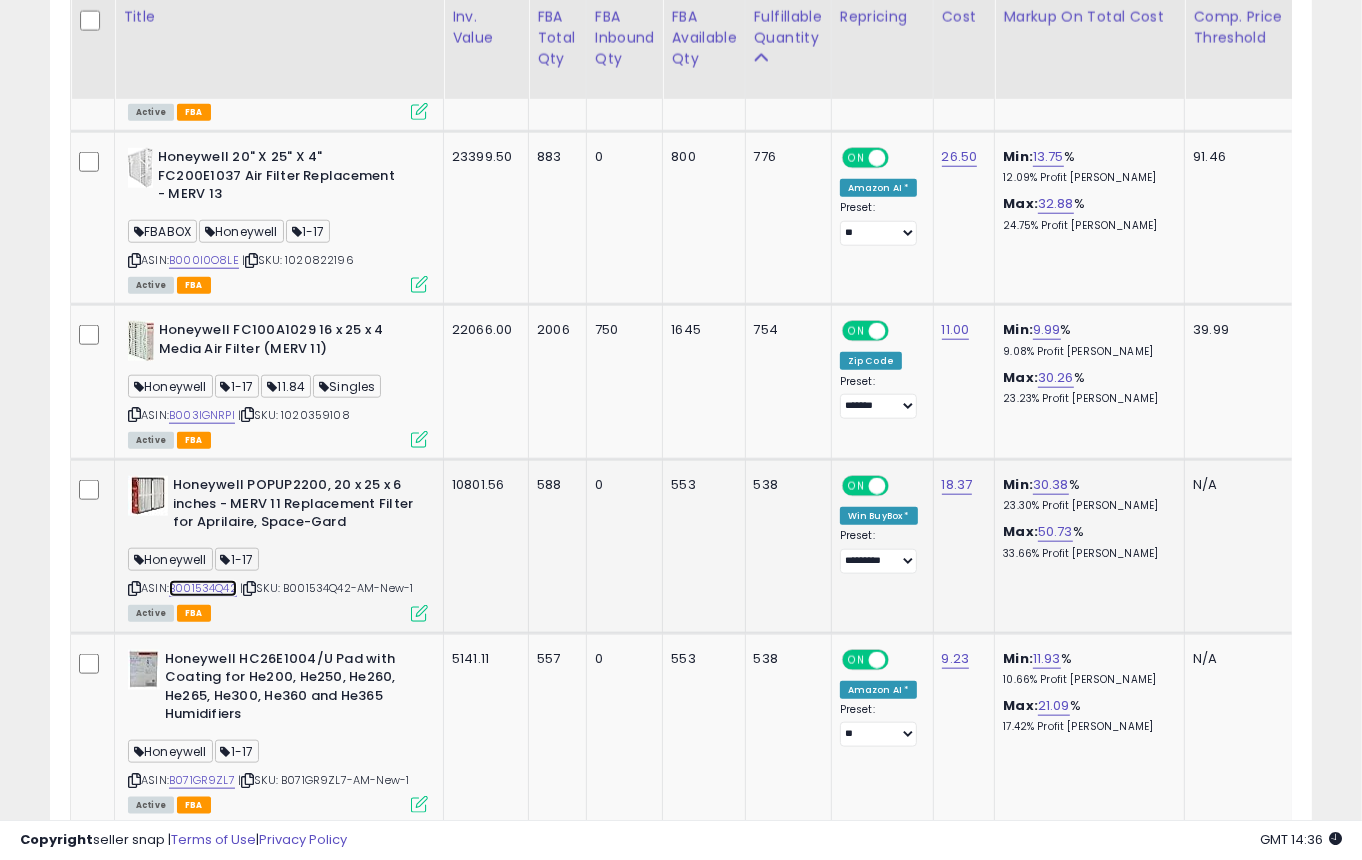 click on "B001534Q42" at bounding box center (203, 588) 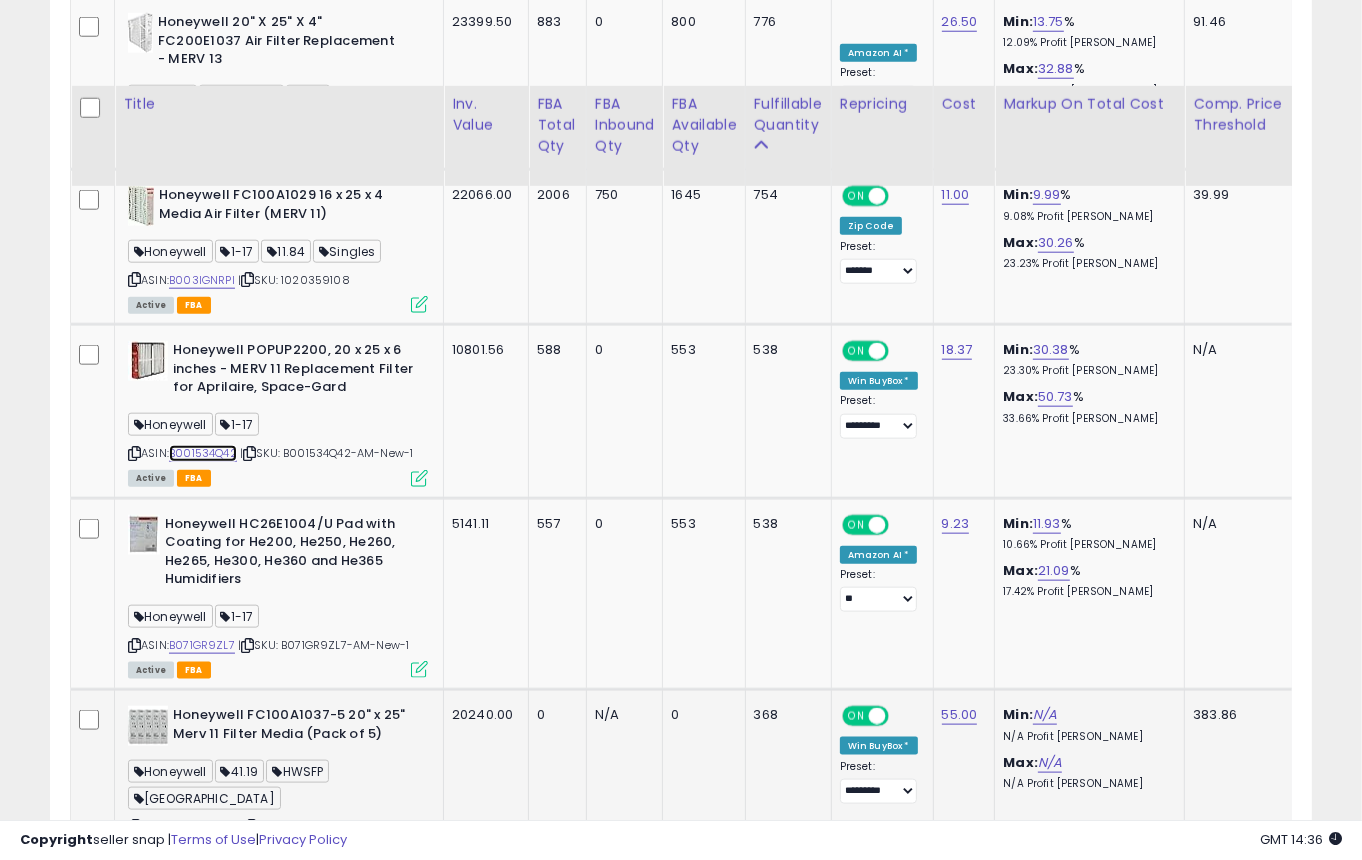 scroll, scrollTop: 1765, scrollLeft: 0, axis: vertical 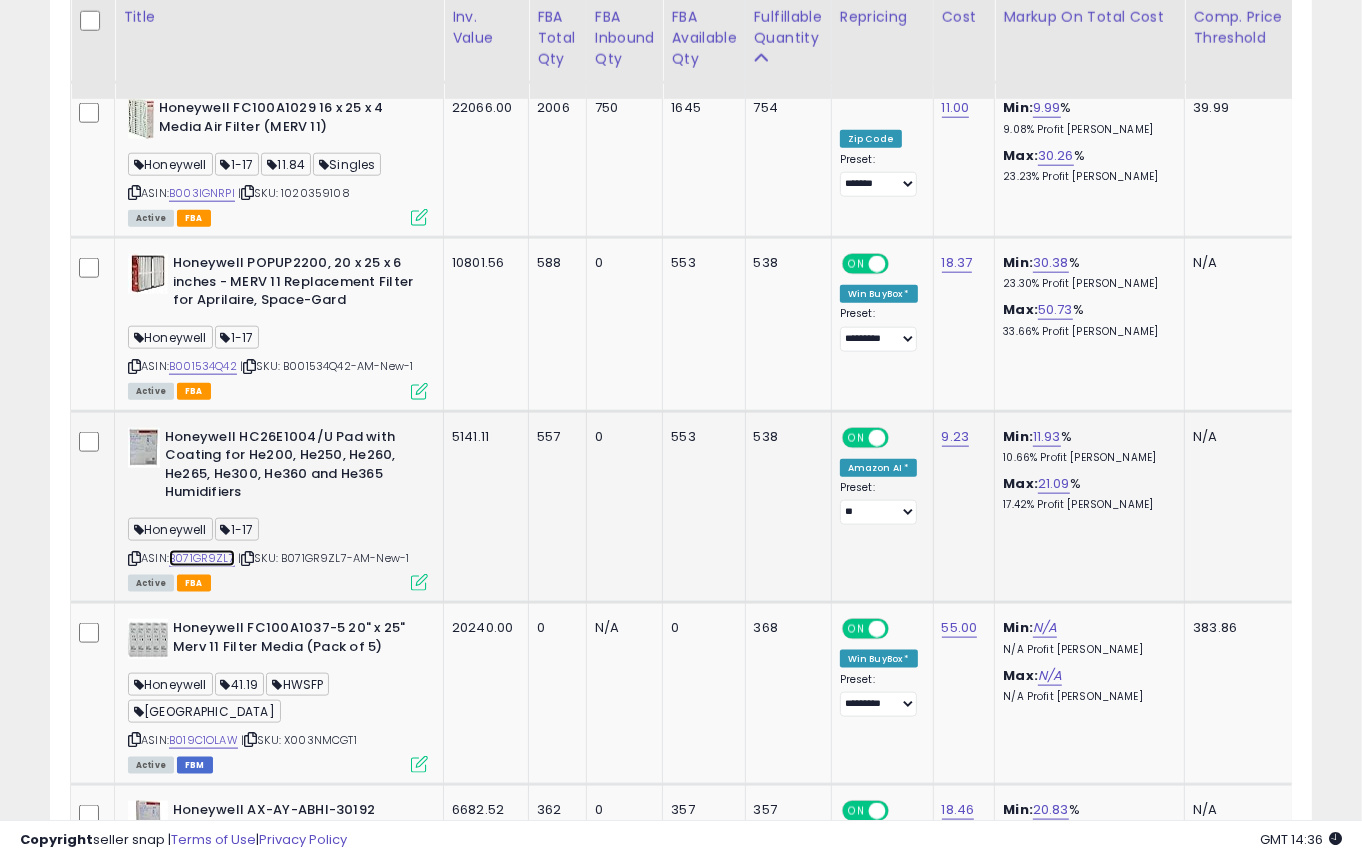click on "B071GR9ZL7" at bounding box center (202, 558) 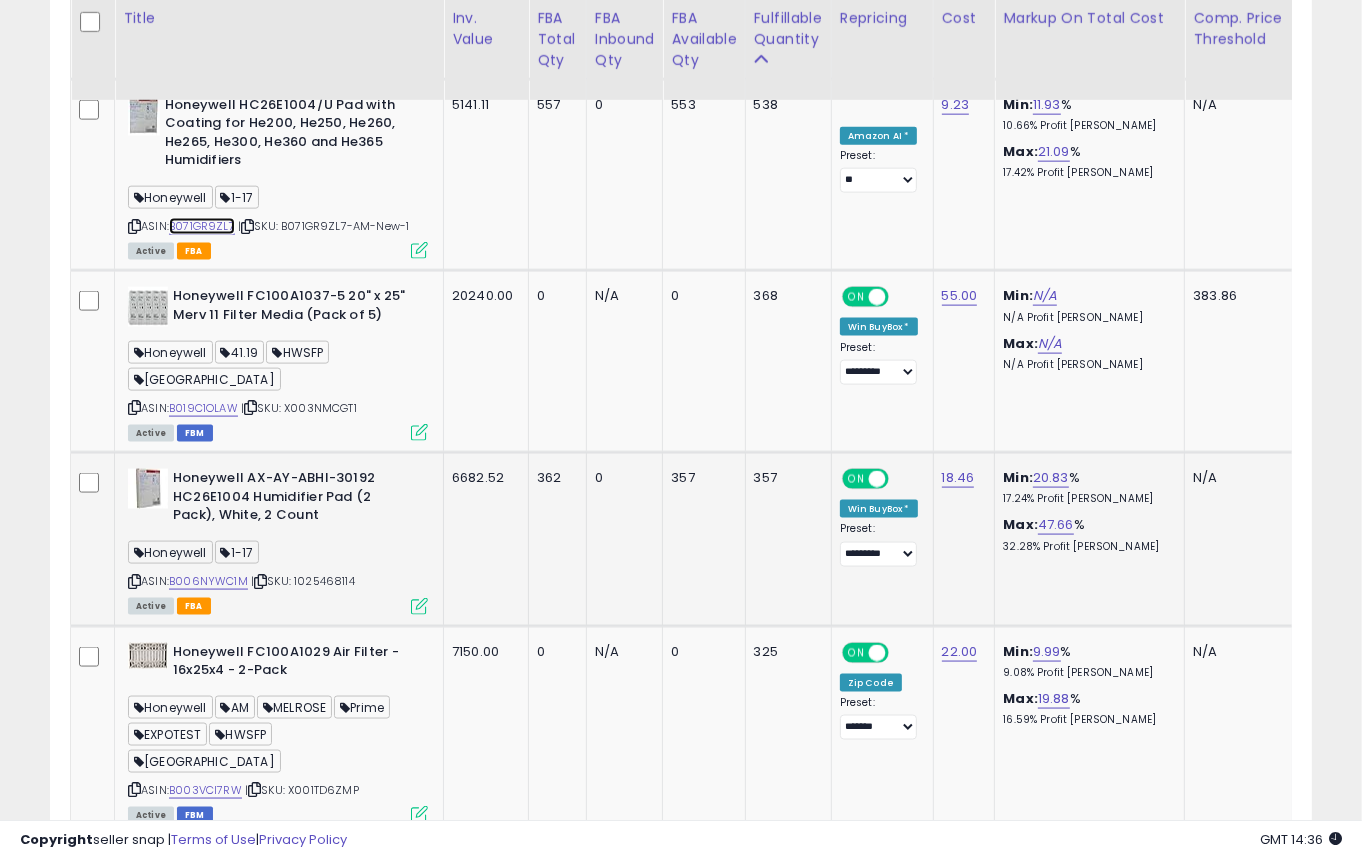 scroll, scrollTop: 2098, scrollLeft: 0, axis: vertical 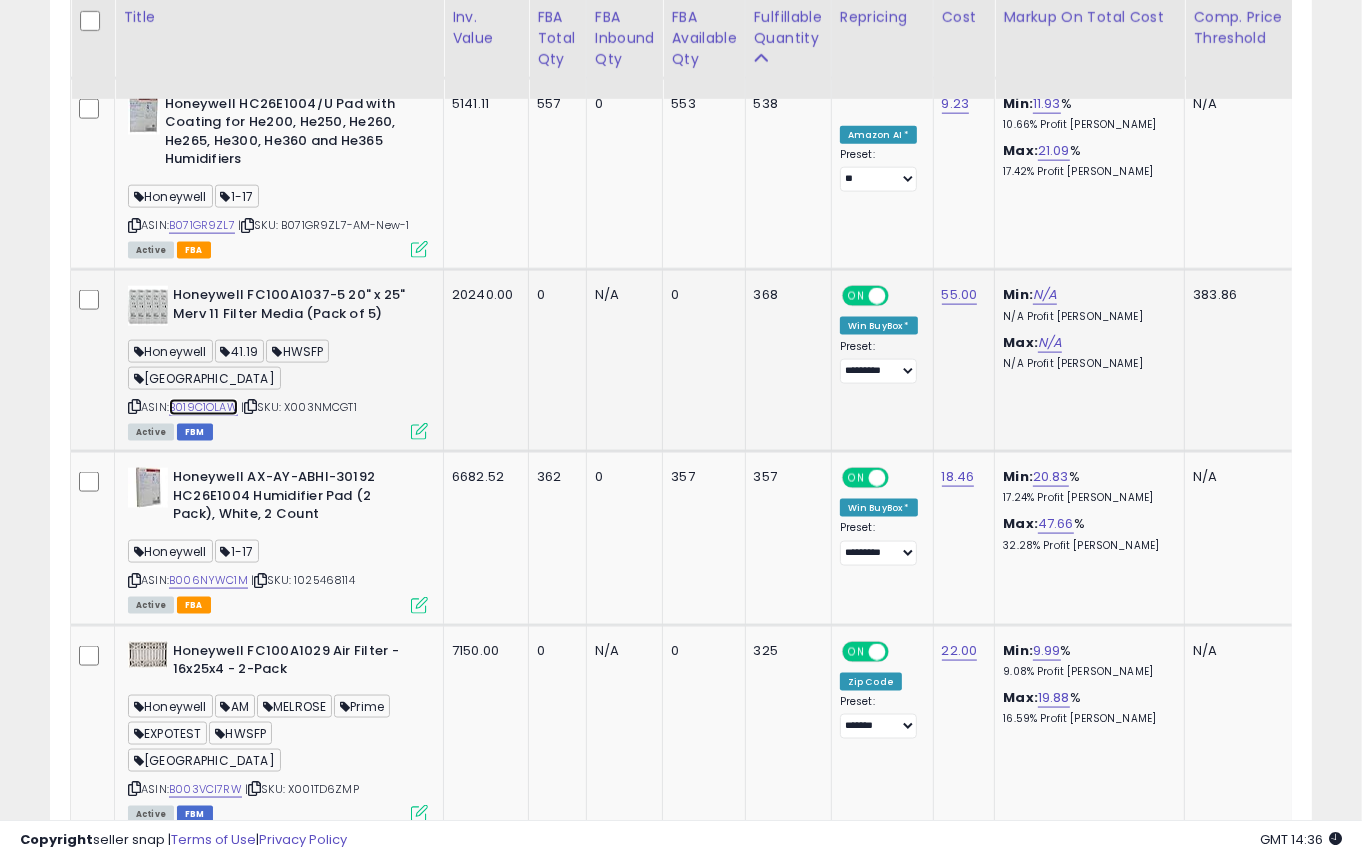 click on "B019C1OLAW" at bounding box center [203, 407] 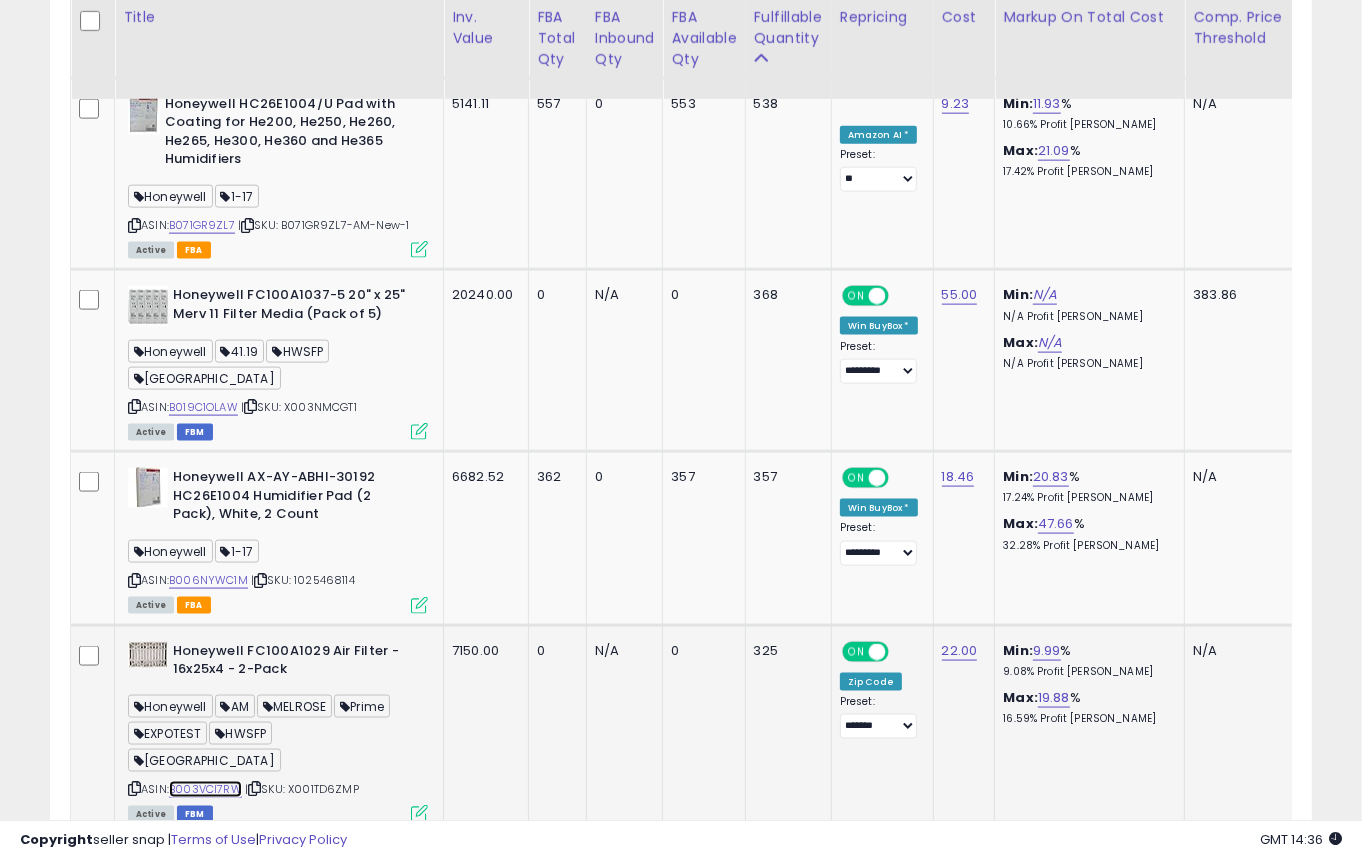 click on "B003VCI7RW" at bounding box center [205, 789] 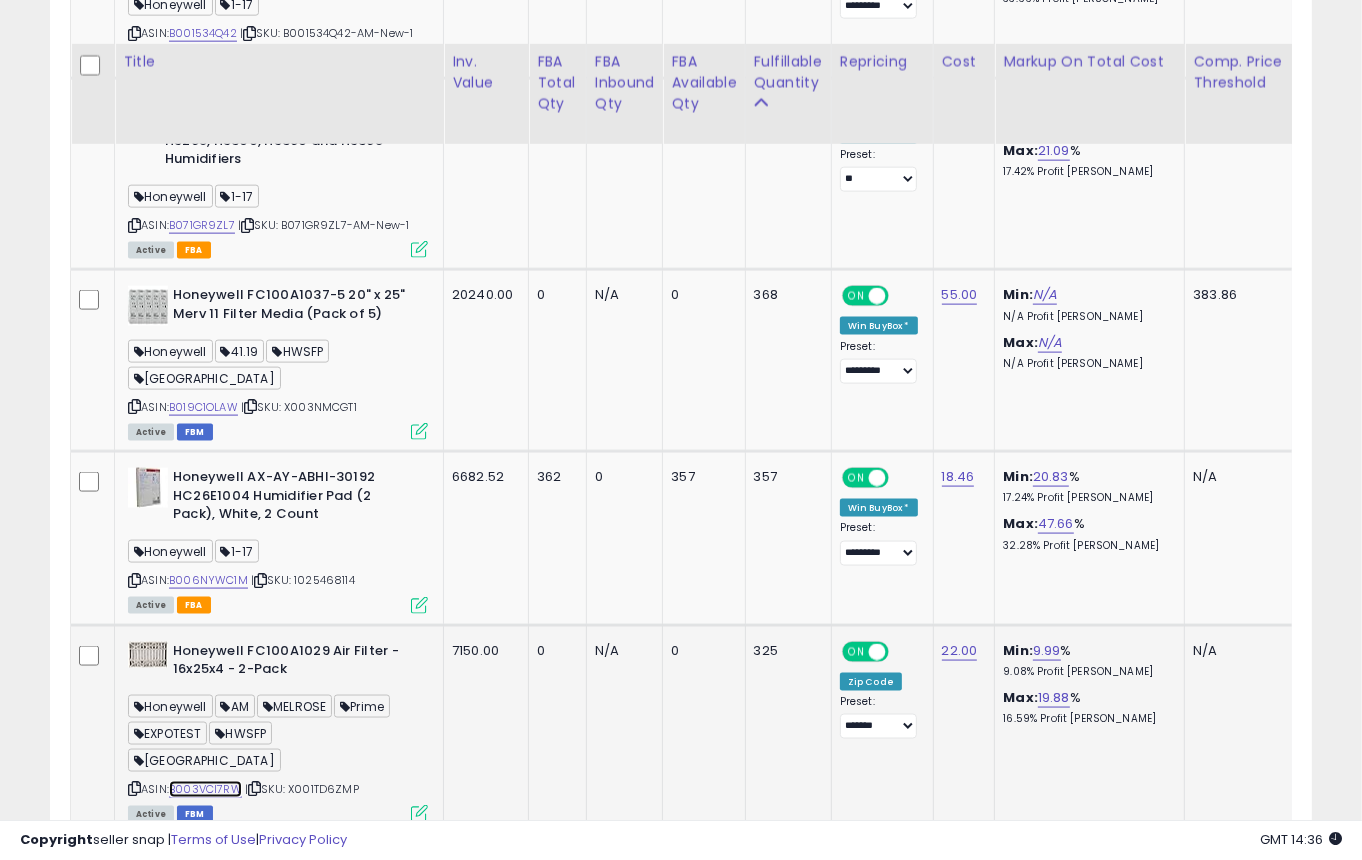 scroll, scrollTop: 2321, scrollLeft: 0, axis: vertical 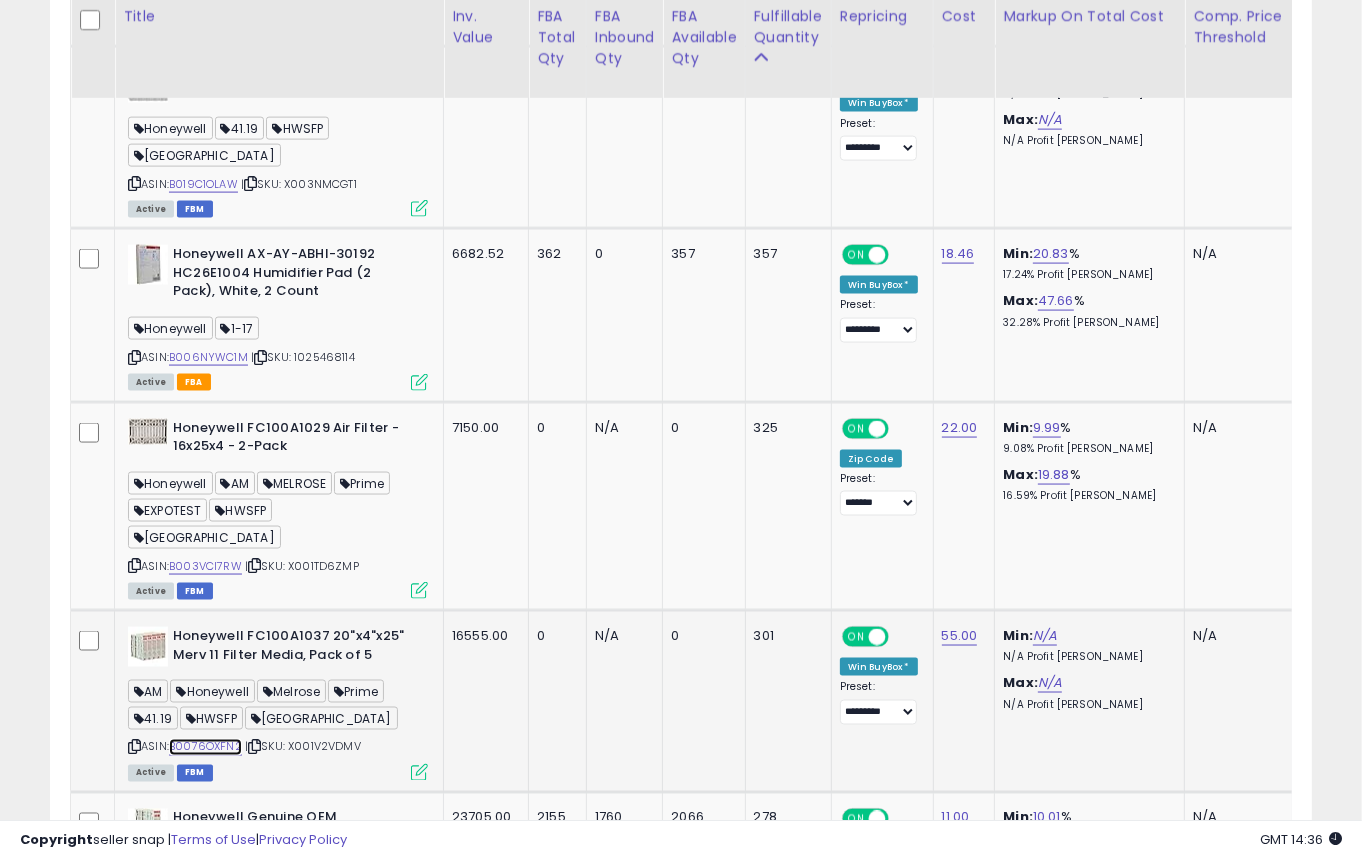 click on "B0076OXFN2" at bounding box center (205, 747) 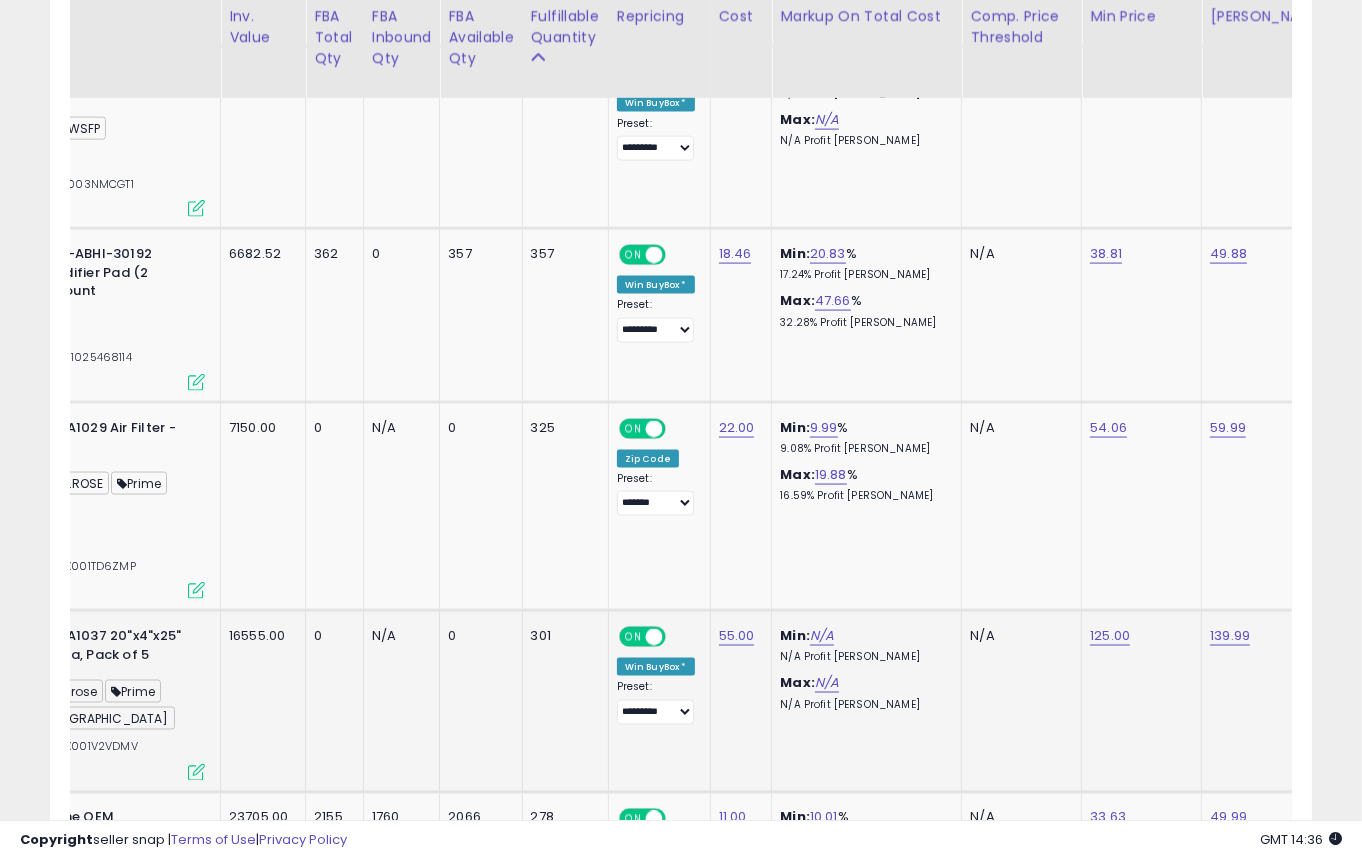 scroll, scrollTop: 0, scrollLeft: 293, axis: horizontal 